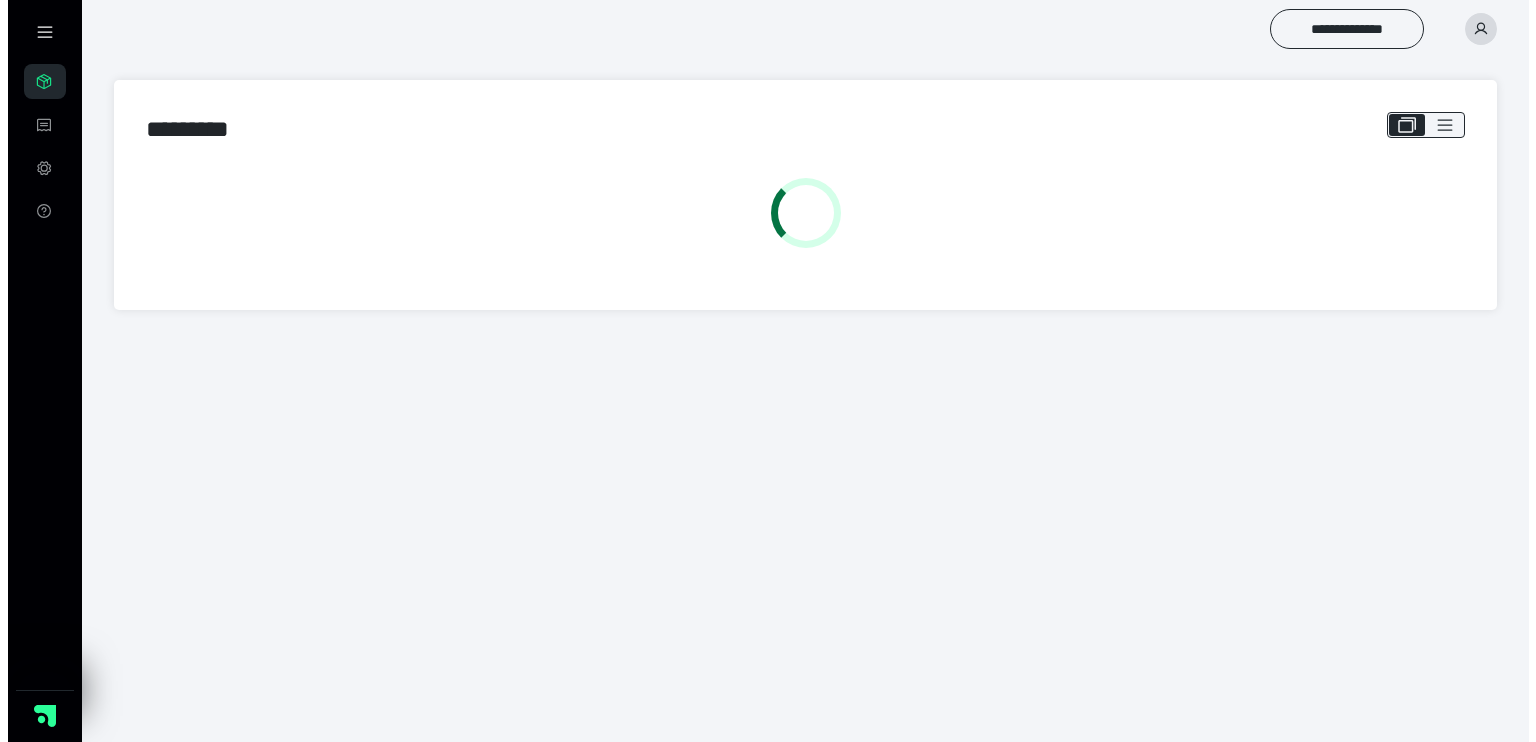 scroll, scrollTop: 0, scrollLeft: 0, axis: both 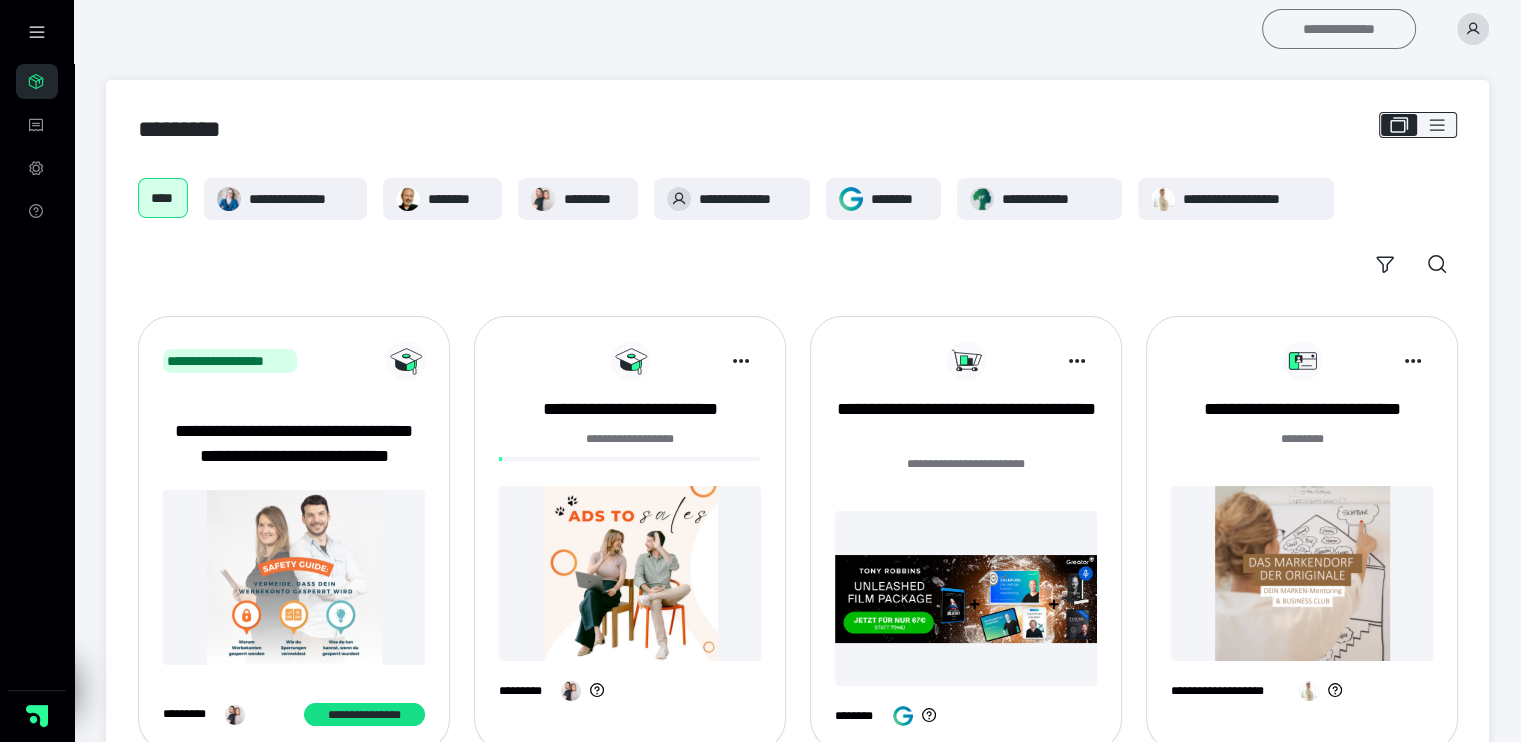 click on "**********" at bounding box center (1339, 29) 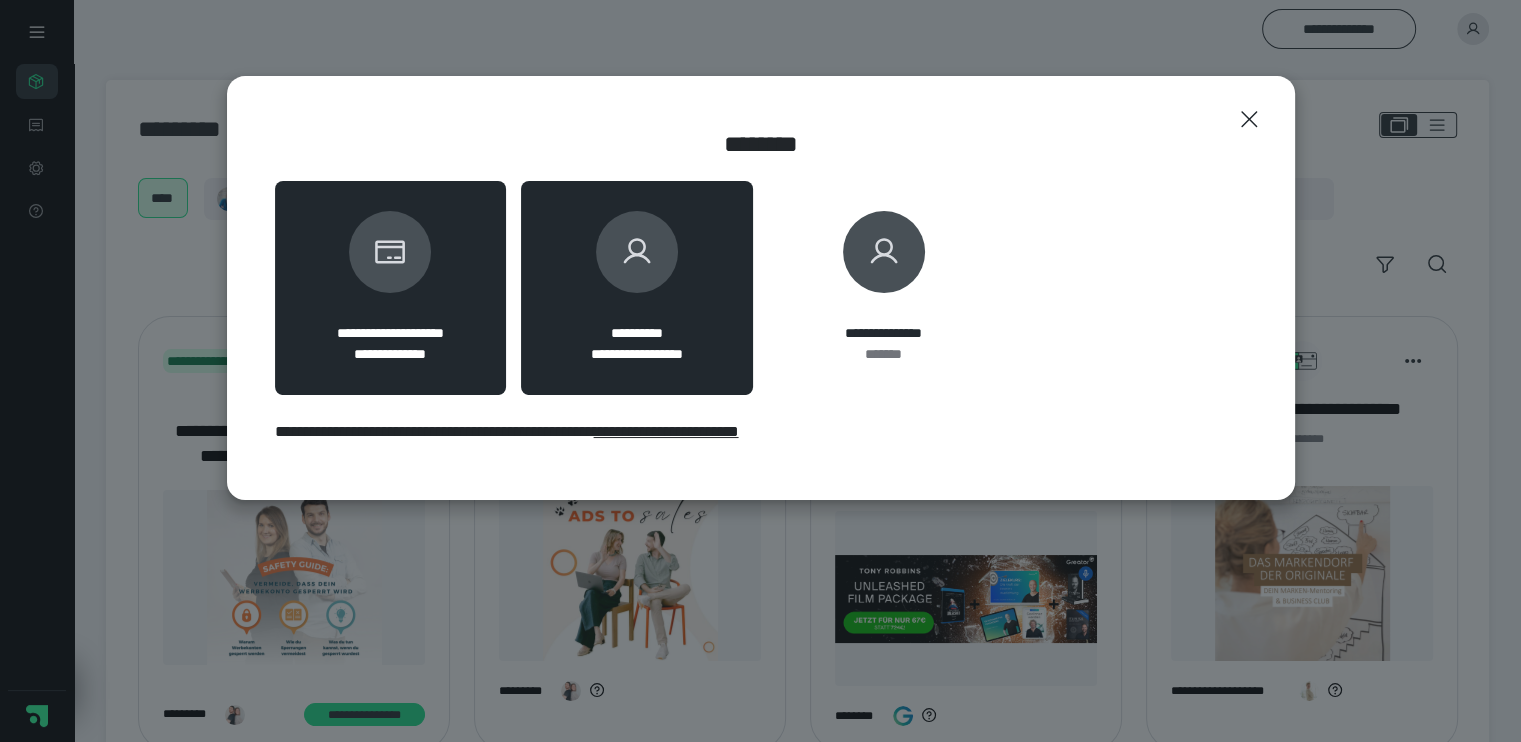 click at bounding box center (637, 252) 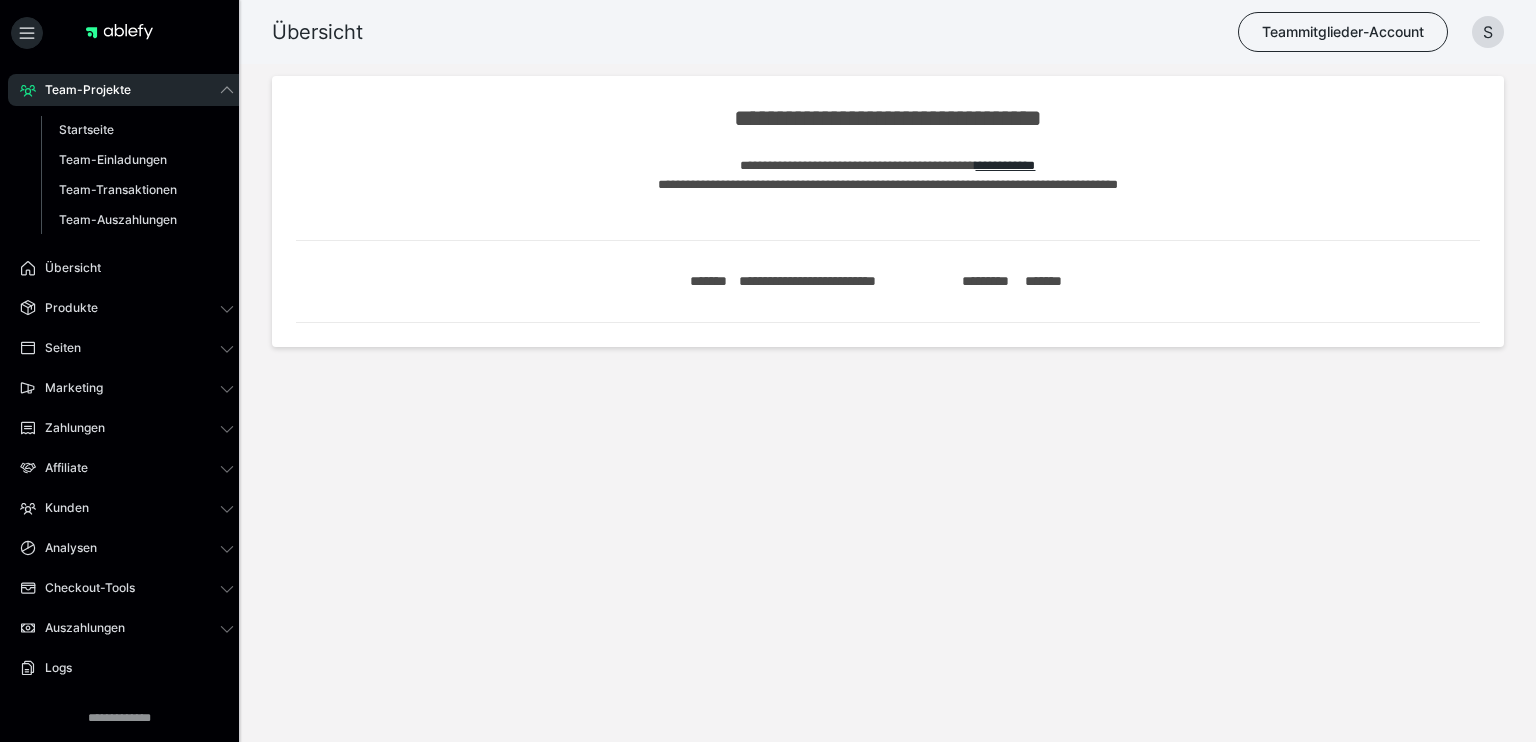 scroll, scrollTop: 0, scrollLeft: 0, axis: both 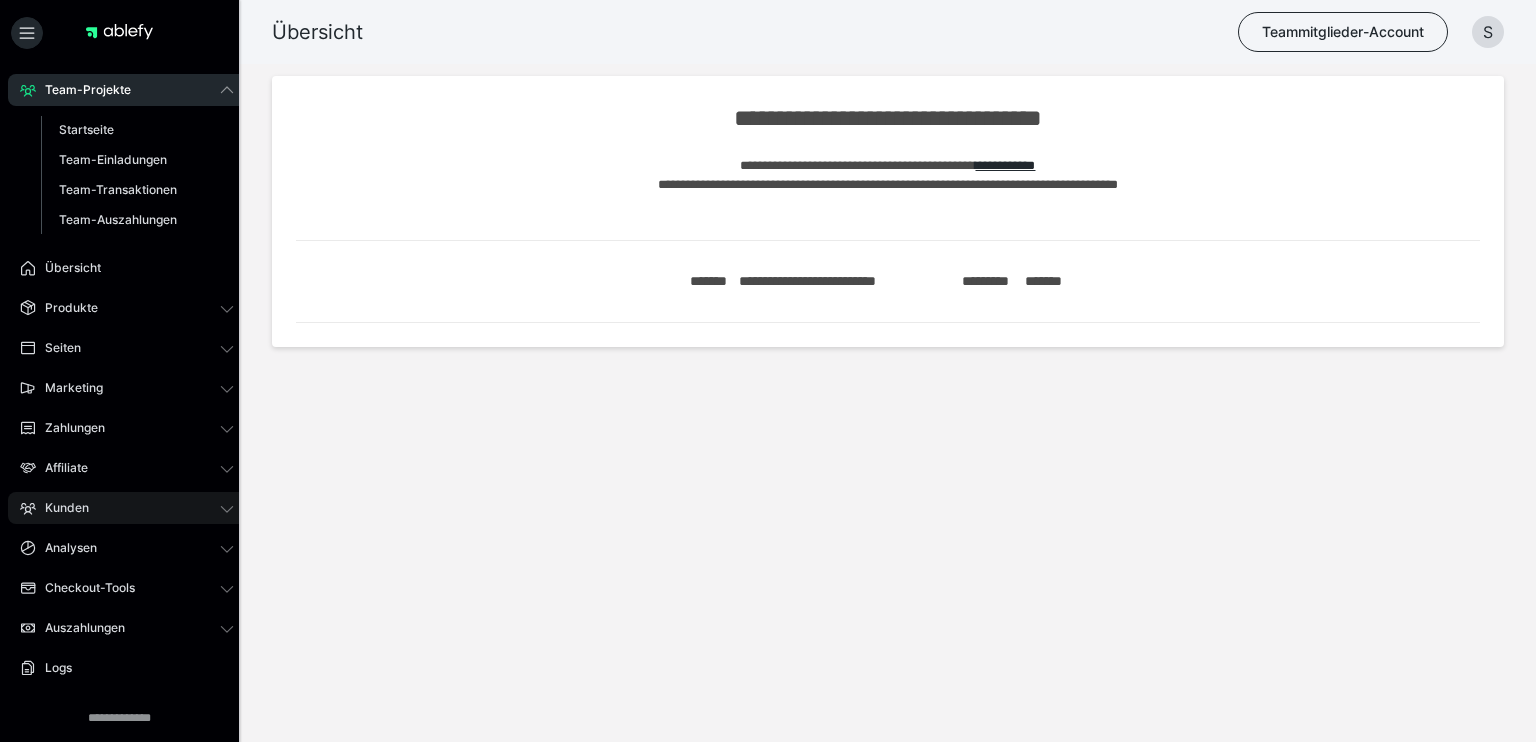 click on "Kunden" at bounding box center [60, 508] 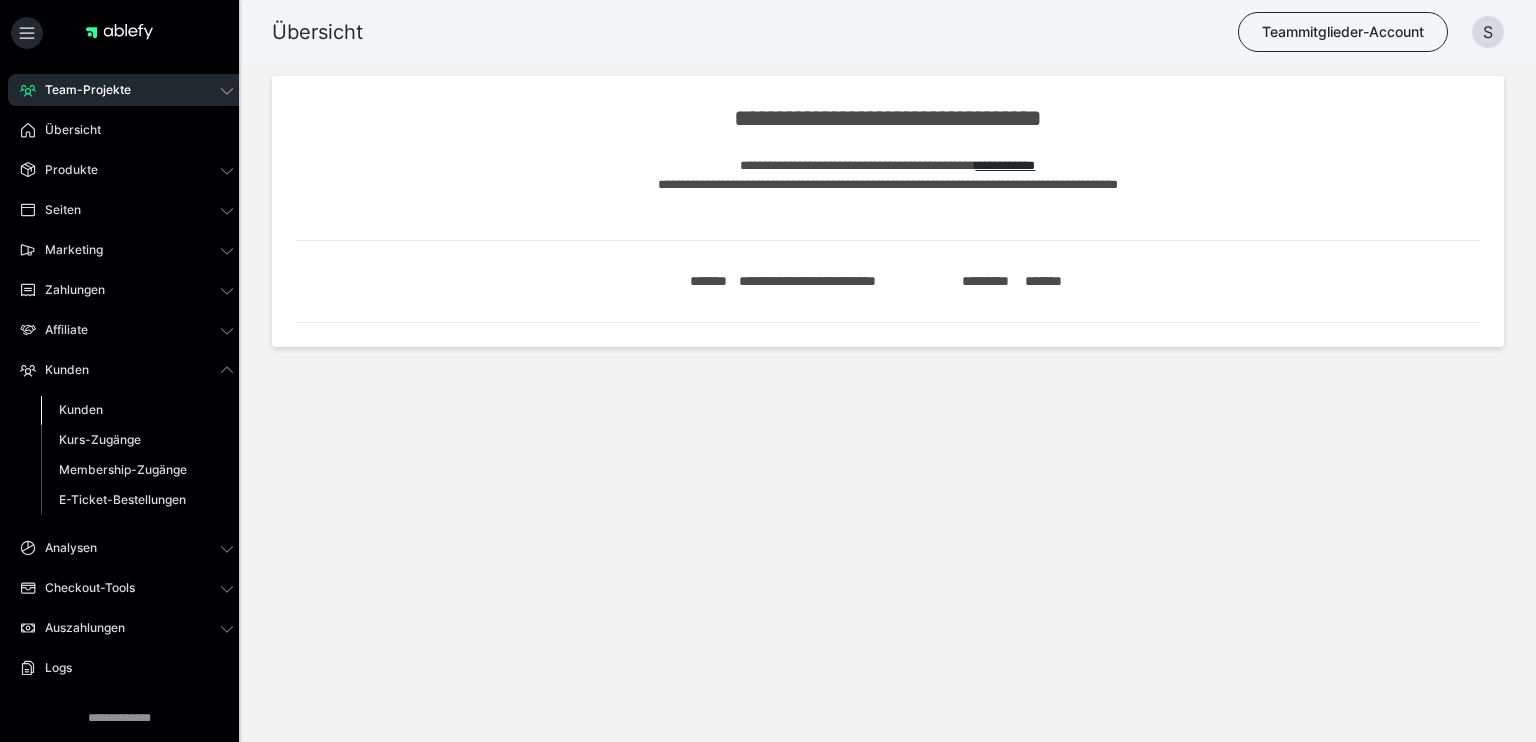 click on "Kunden" at bounding box center [137, 410] 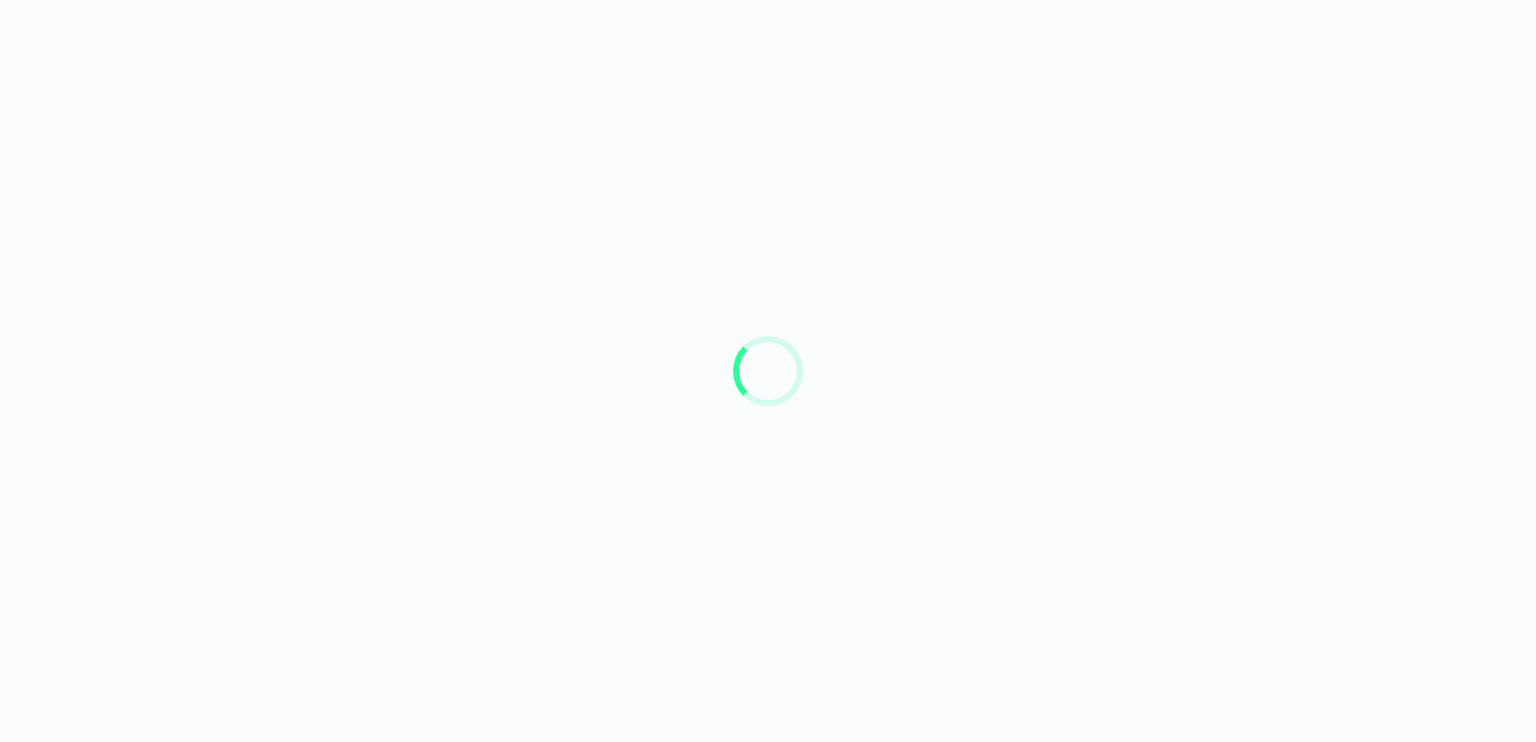 scroll, scrollTop: 0, scrollLeft: 0, axis: both 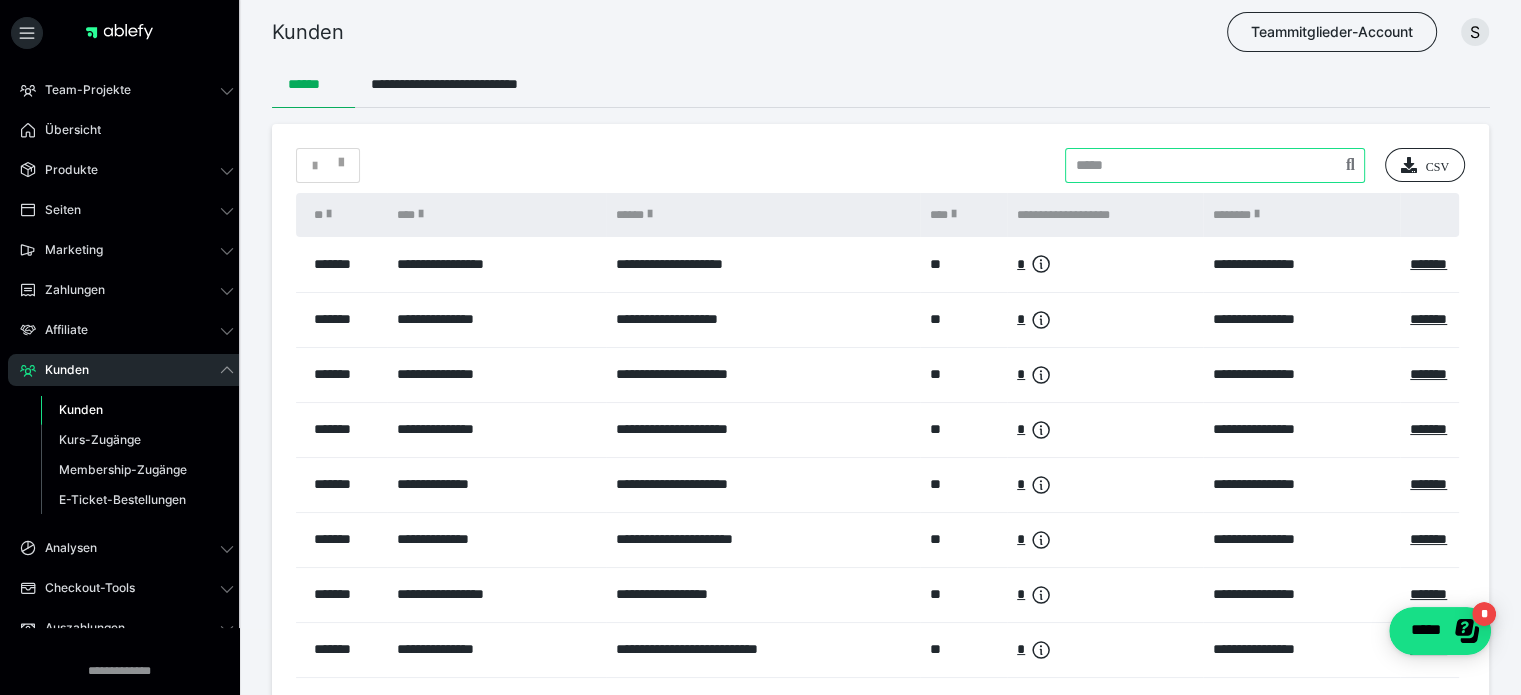 click at bounding box center [1215, 165] 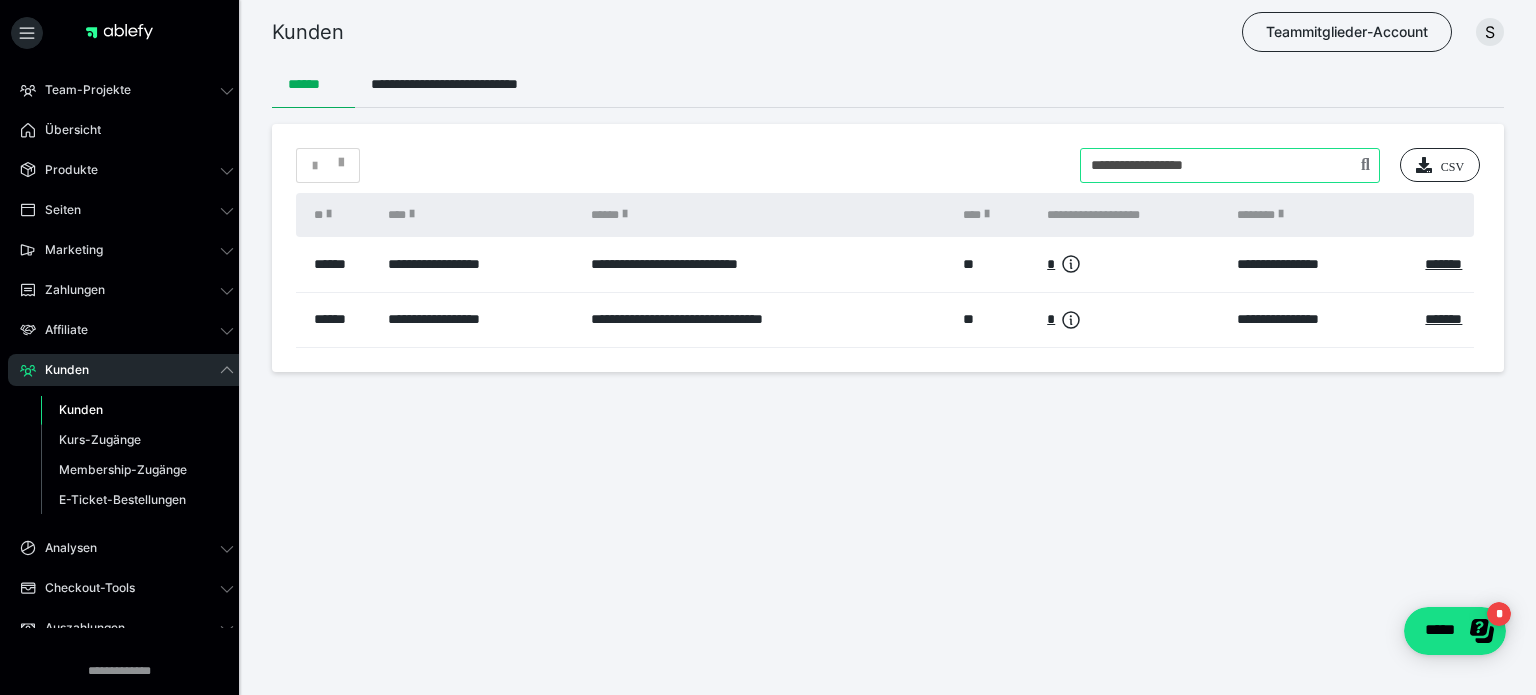 drag, startPoint x: 1021, startPoint y: 175, endPoint x: 996, endPoint y: 175, distance: 25 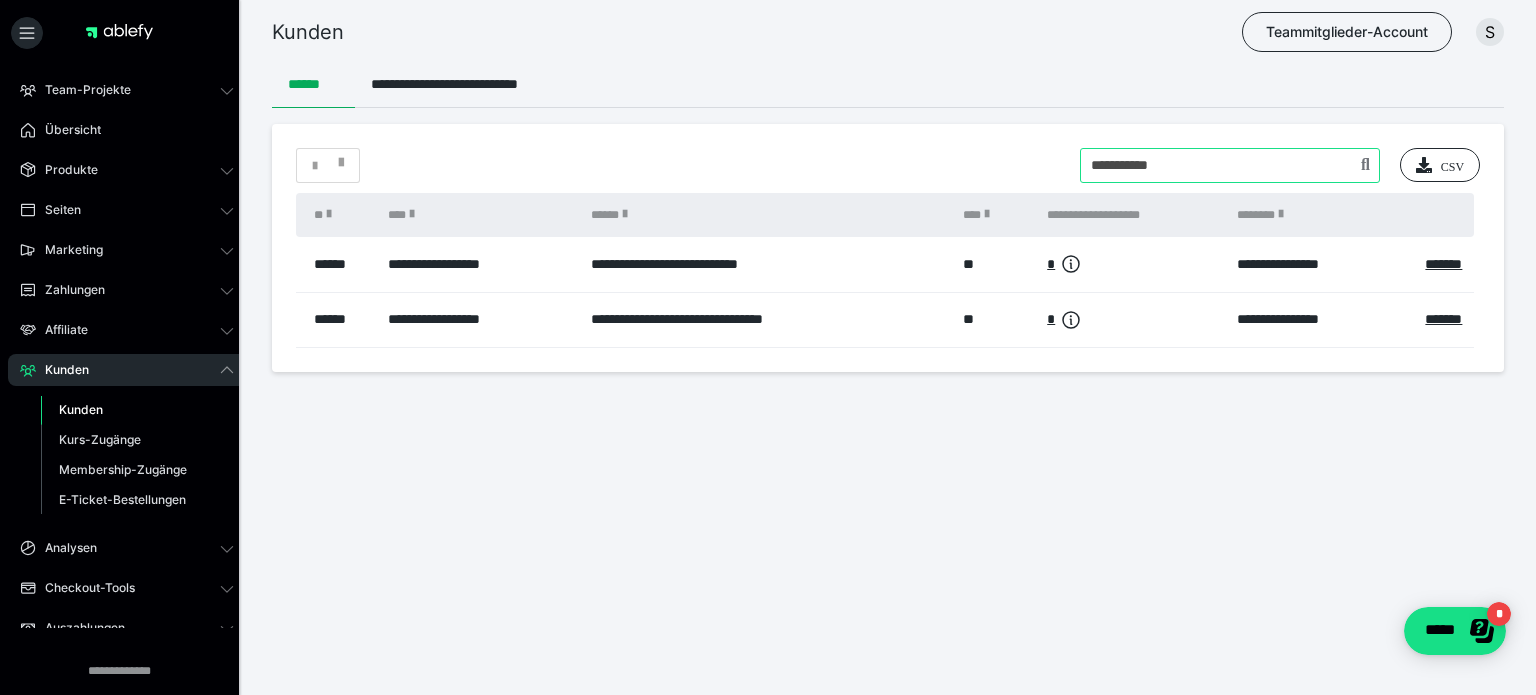 click at bounding box center (1230, 165) 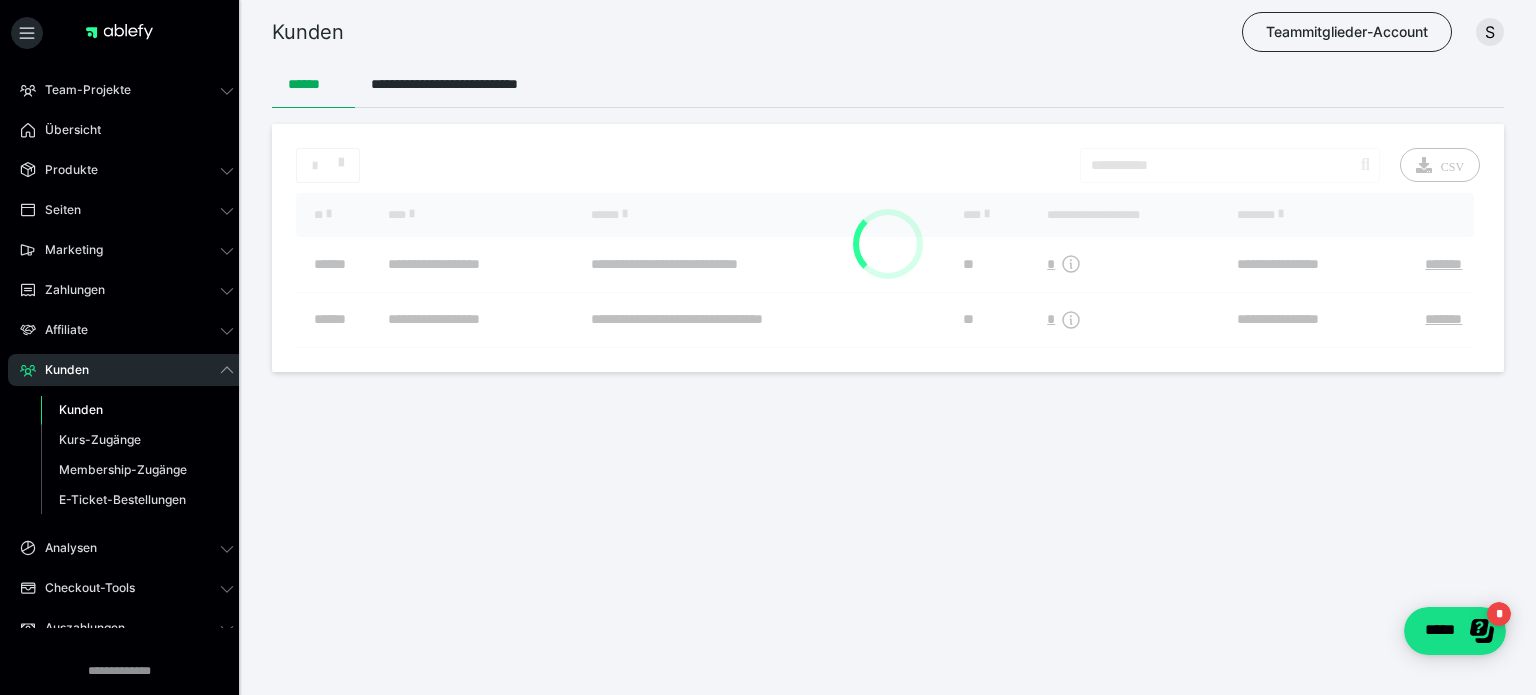 click on "**********" at bounding box center (888, 248) 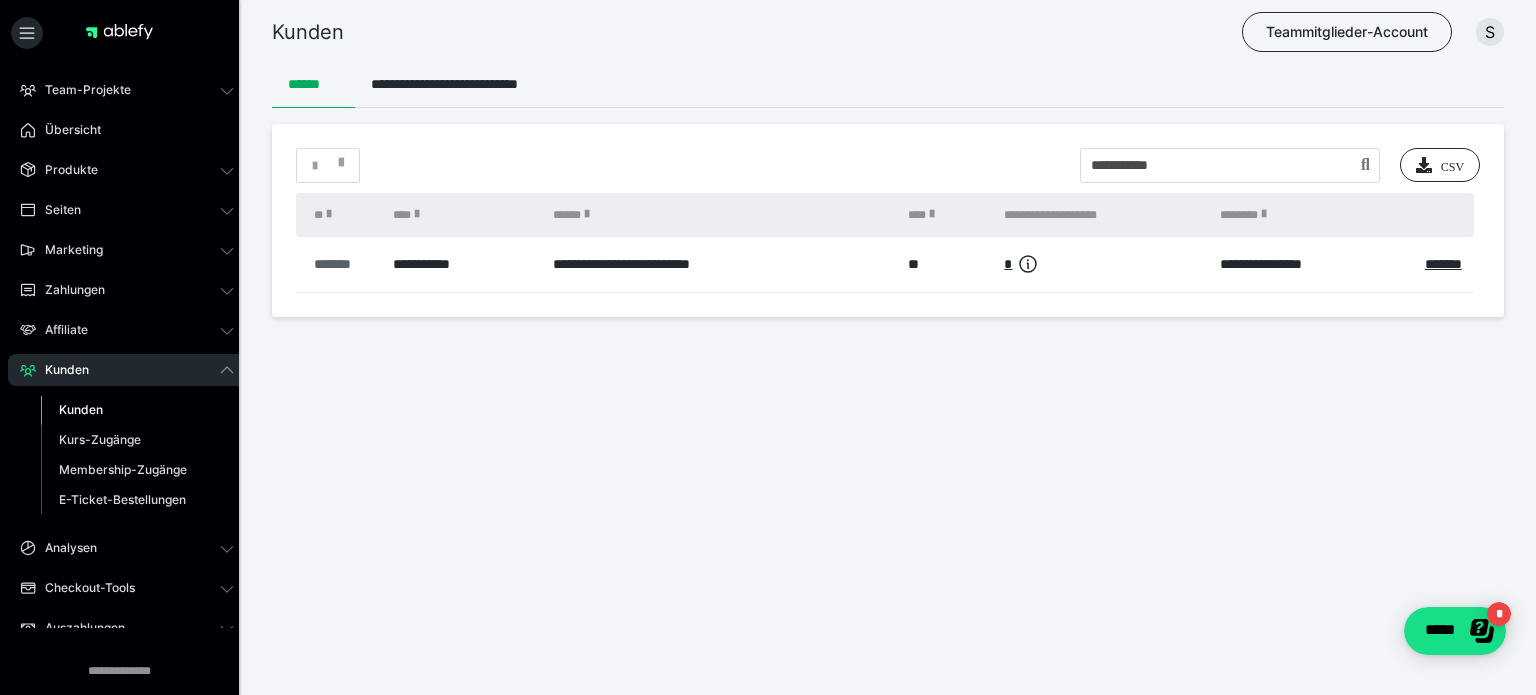 drag, startPoint x: 412, startPoint y: 273, endPoint x: 361, endPoint y: 278, distance: 51.24451 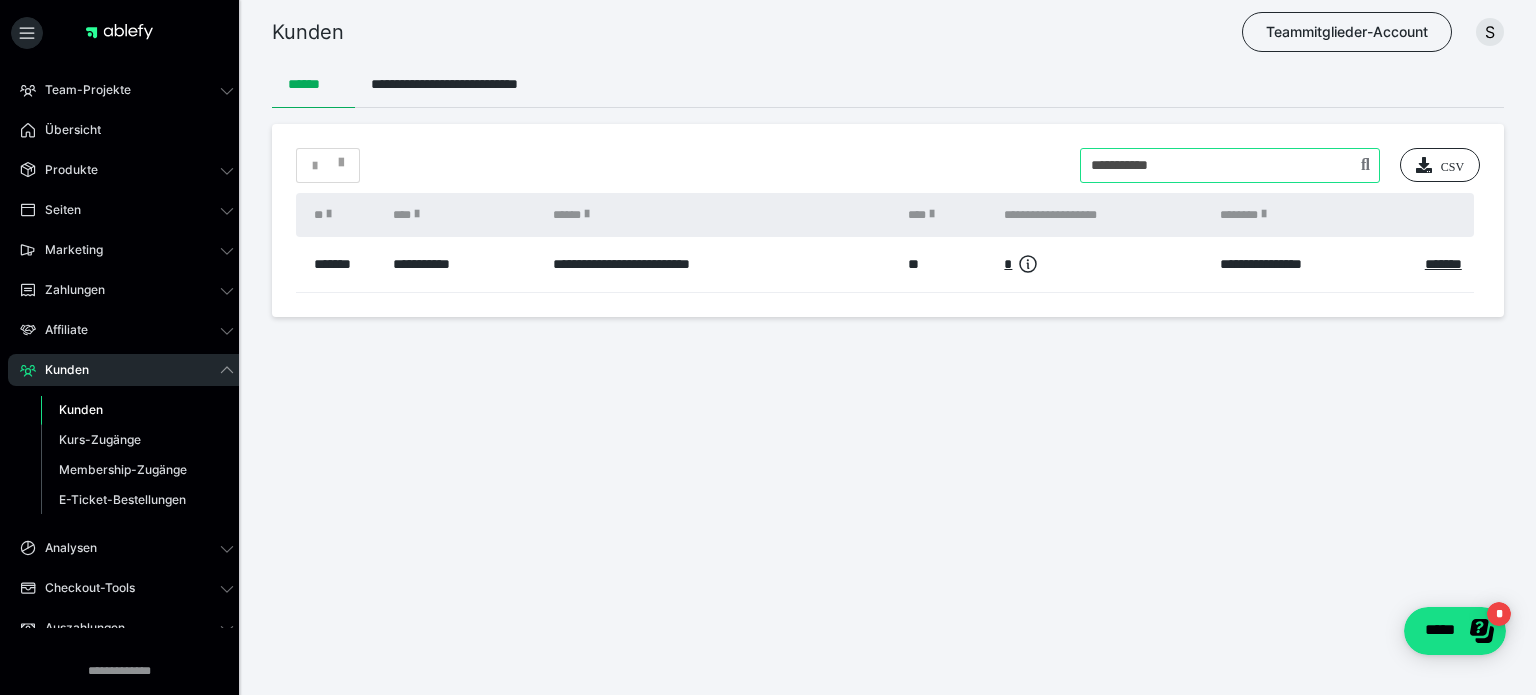 drag, startPoint x: 1073, startPoint y: 177, endPoint x: 1044, endPoint y: 175, distance: 29.068884 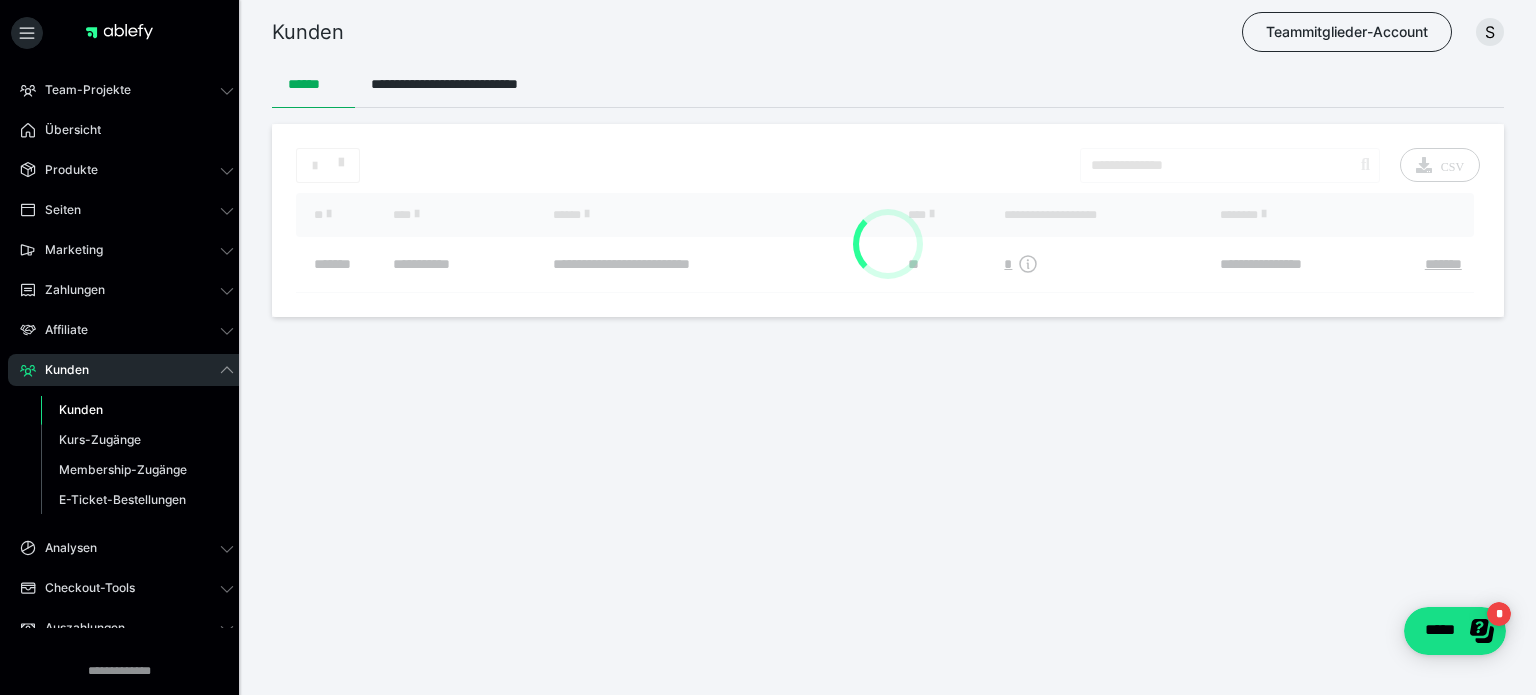 click on "**********" at bounding box center (888, 220) 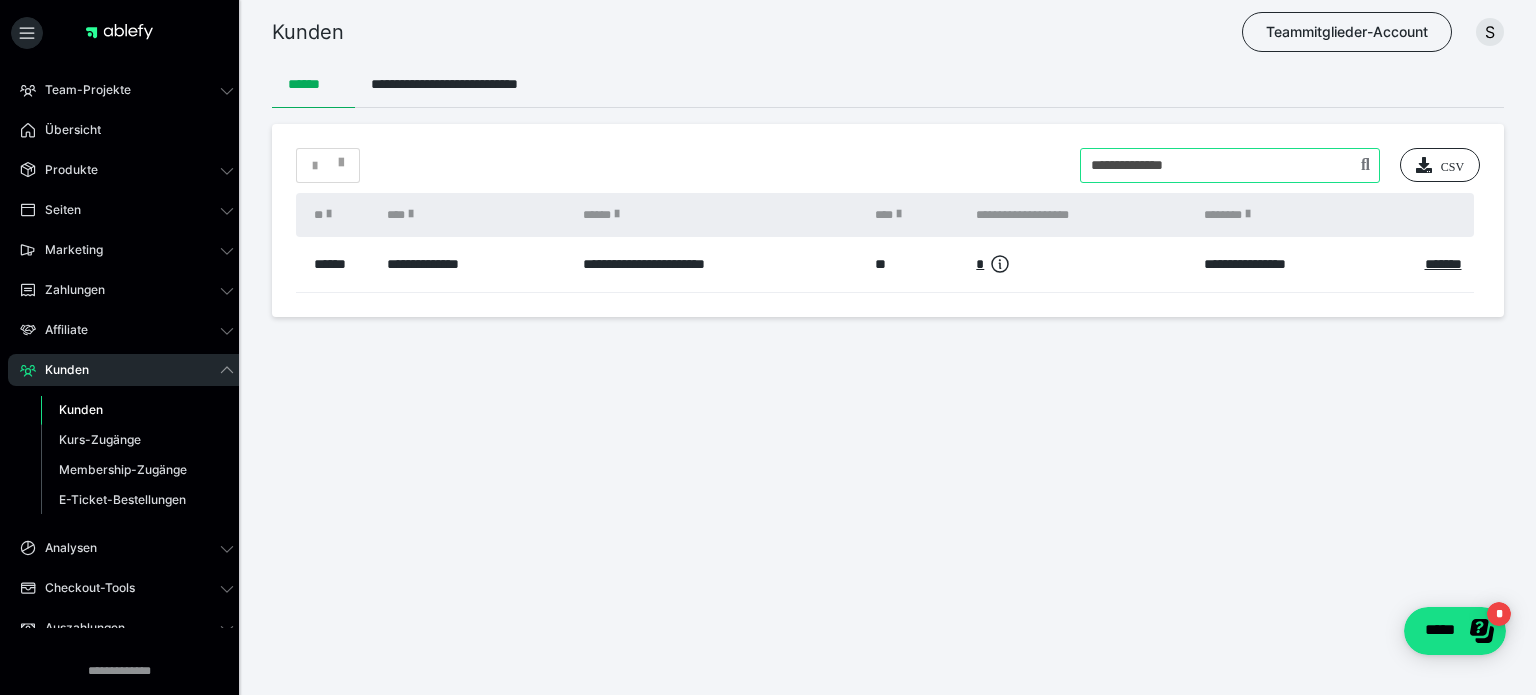click at bounding box center (1230, 165) 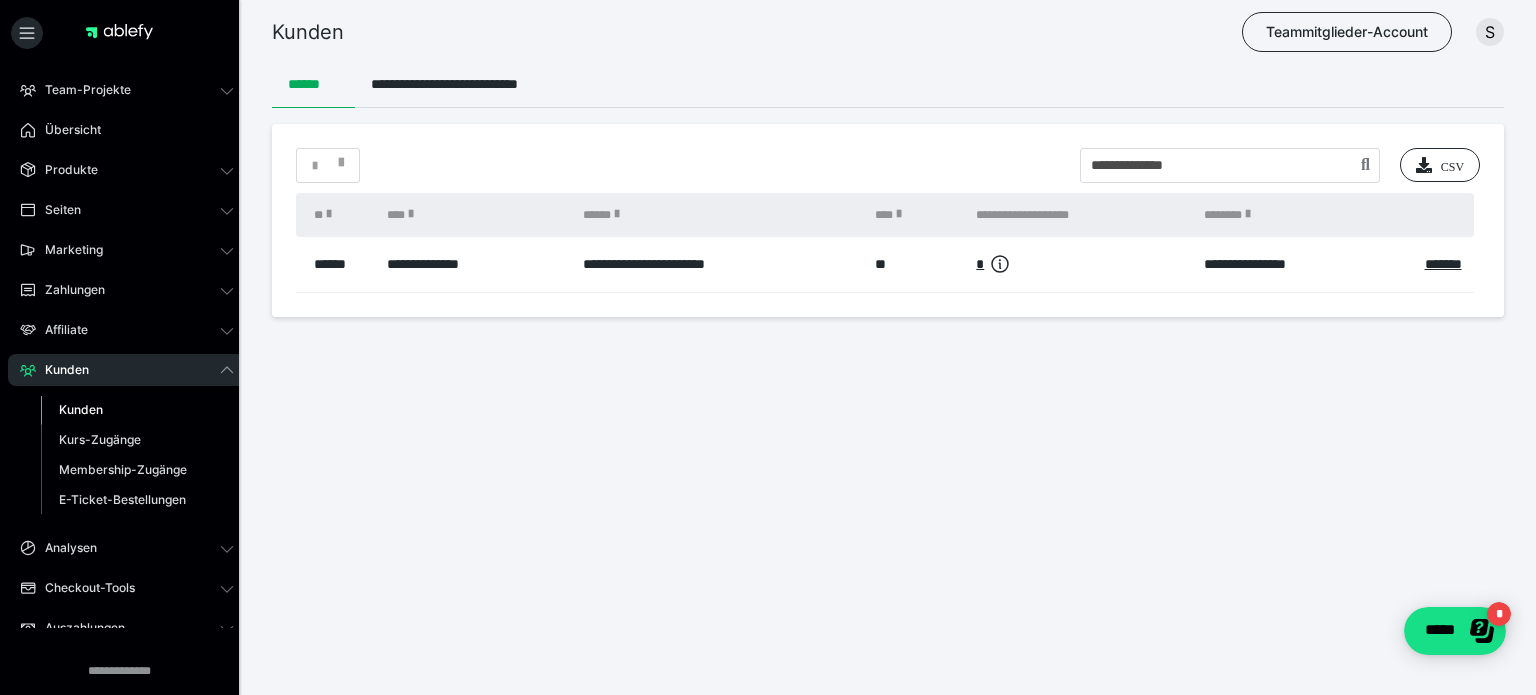 click at bounding box center (1365, 166) 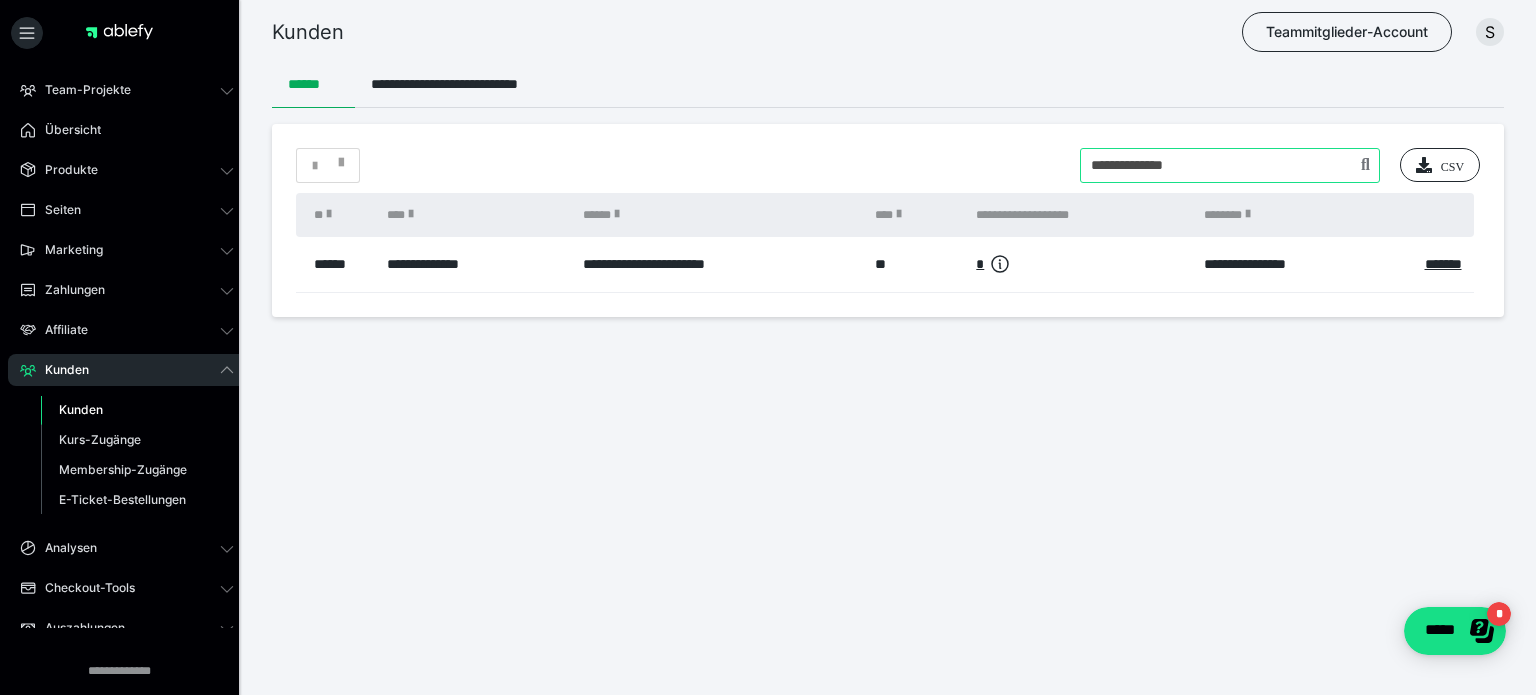 click at bounding box center (1230, 165) 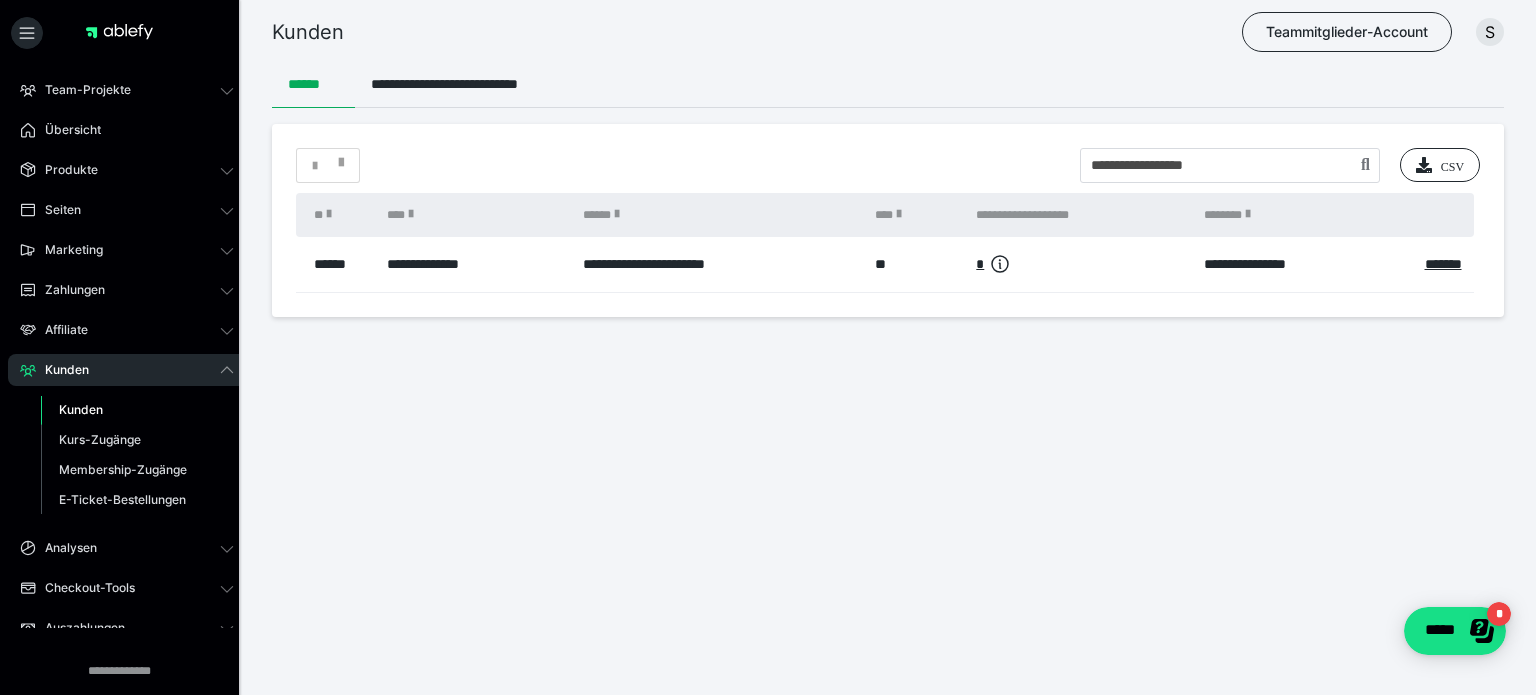 click on "**********" at bounding box center (888, 220) 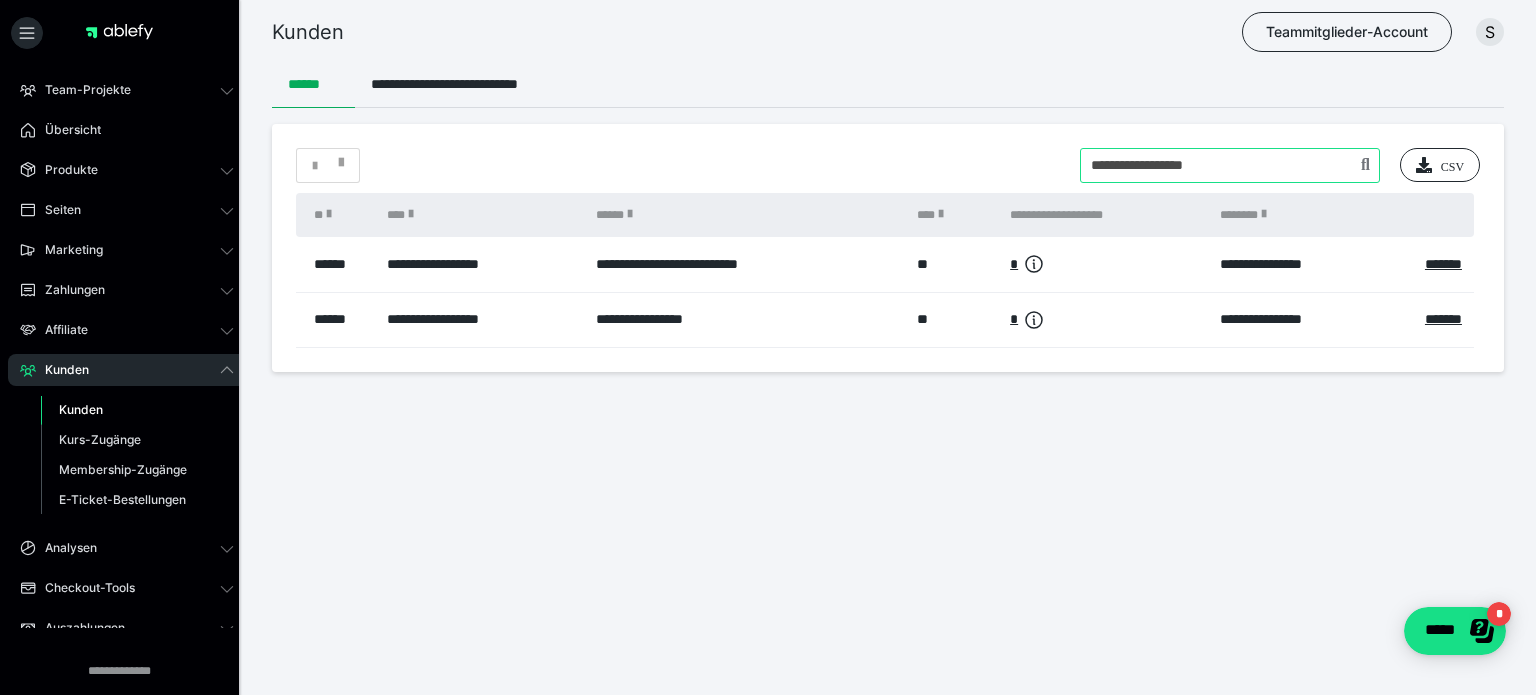 click at bounding box center (1230, 165) 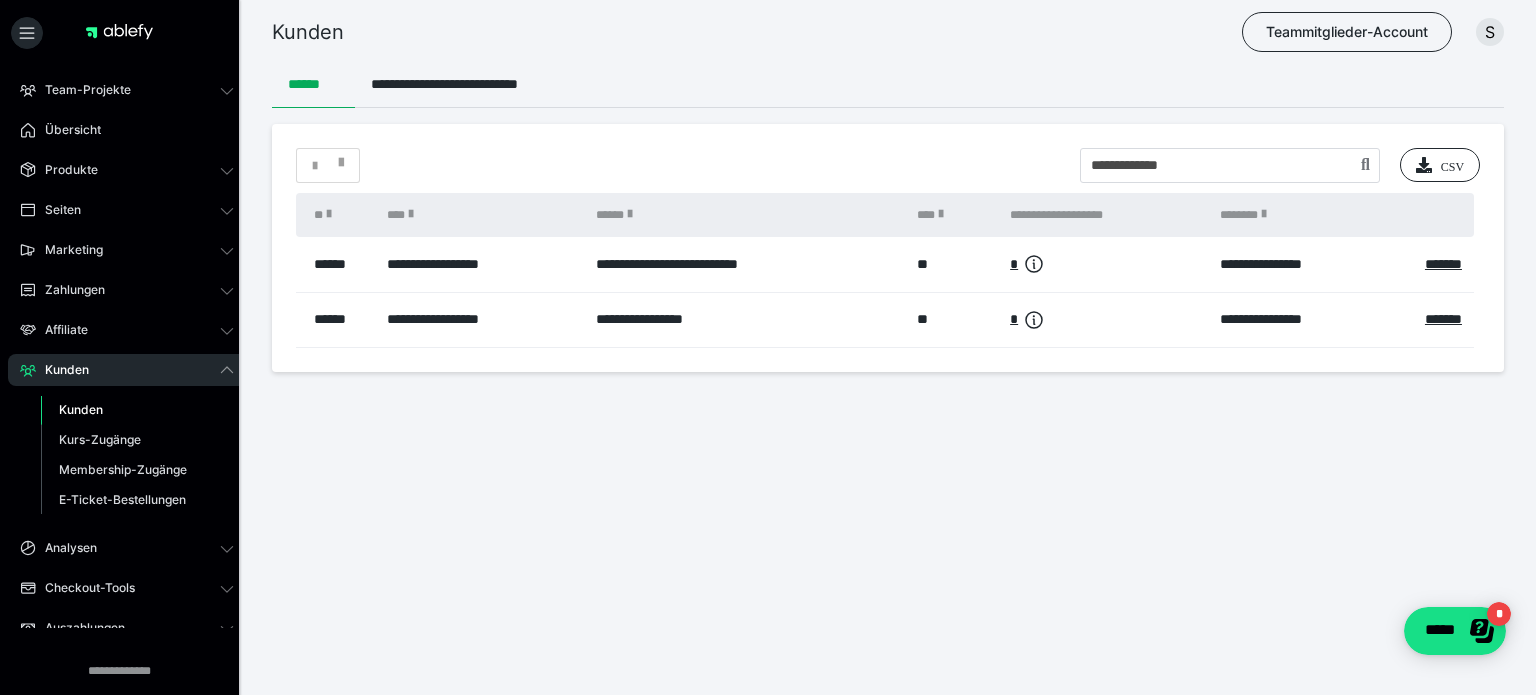 click on "**********" at bounding box center (888, 248) 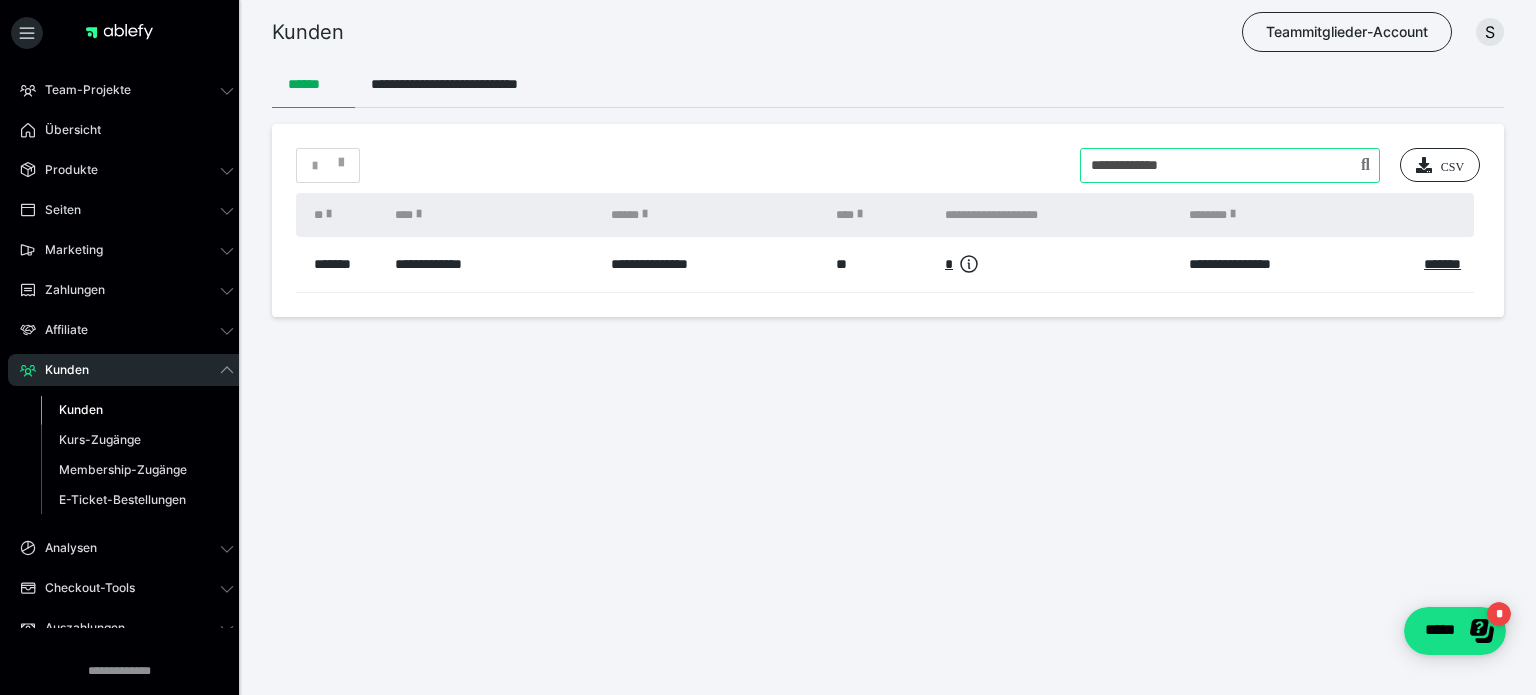 click at bounding box center (1230, 165) 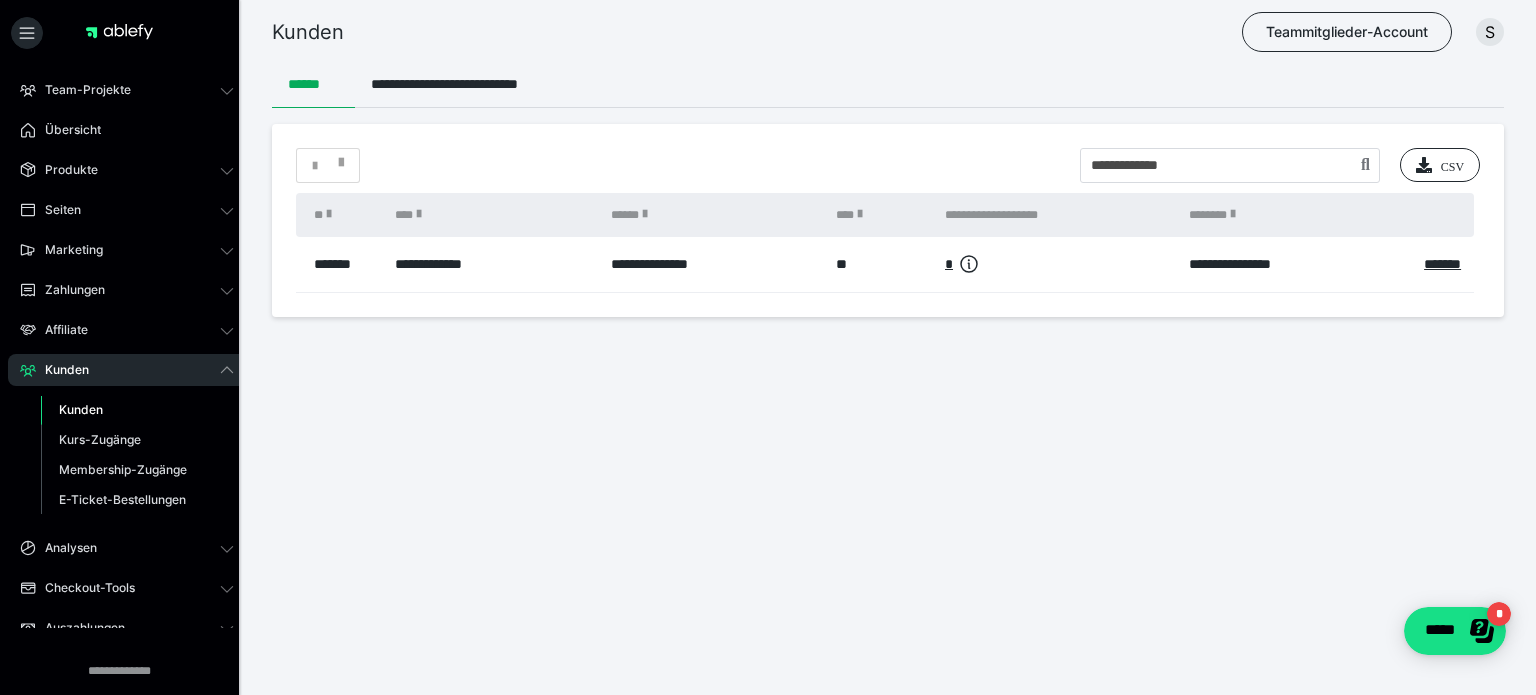click on "**********" at bounding box center [888, 220] 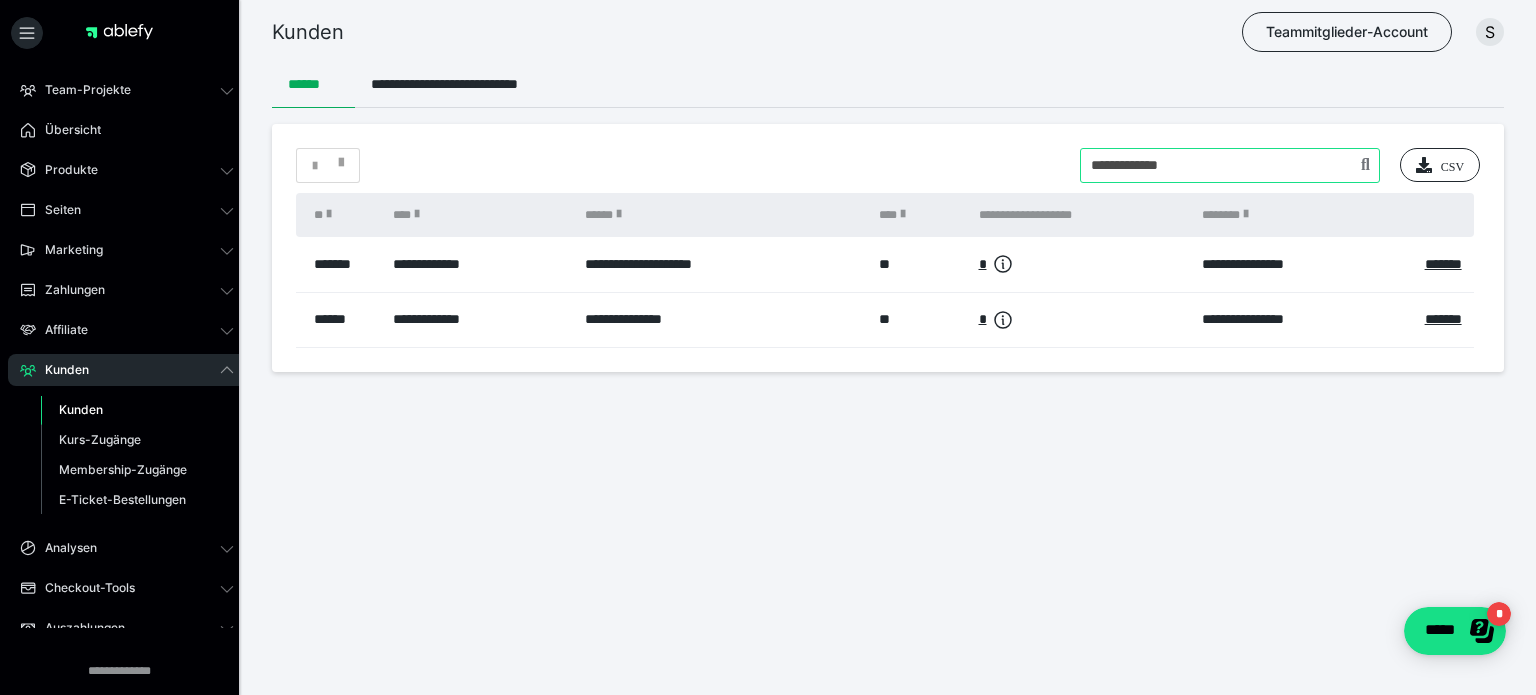 drag, startPoint x: 1163, startPoint y: 178, endPoint x: 924, endPoint y: 174, distance: 239.03348 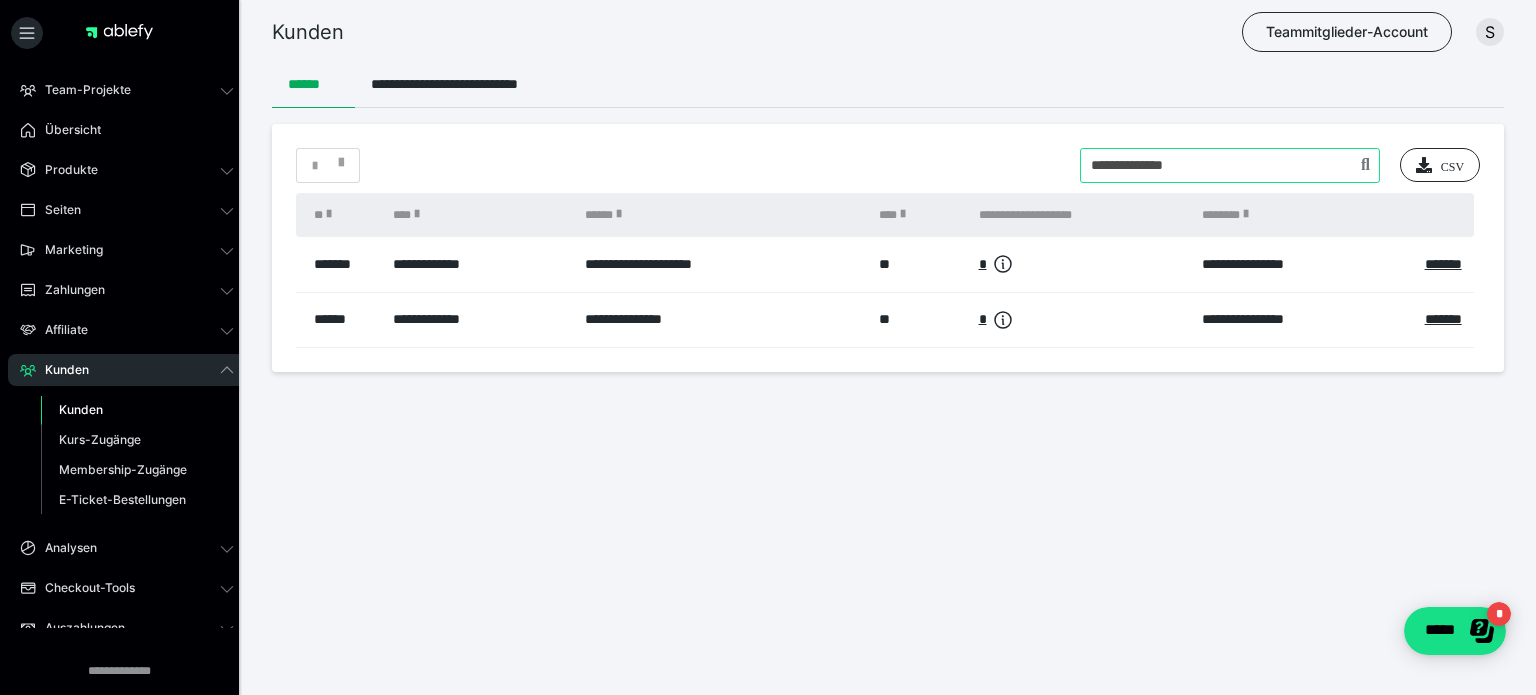 drag, startPoint x: 1379, startPoint y: 182, endPoint x: 1362, endPoint y: 182, distance: 17 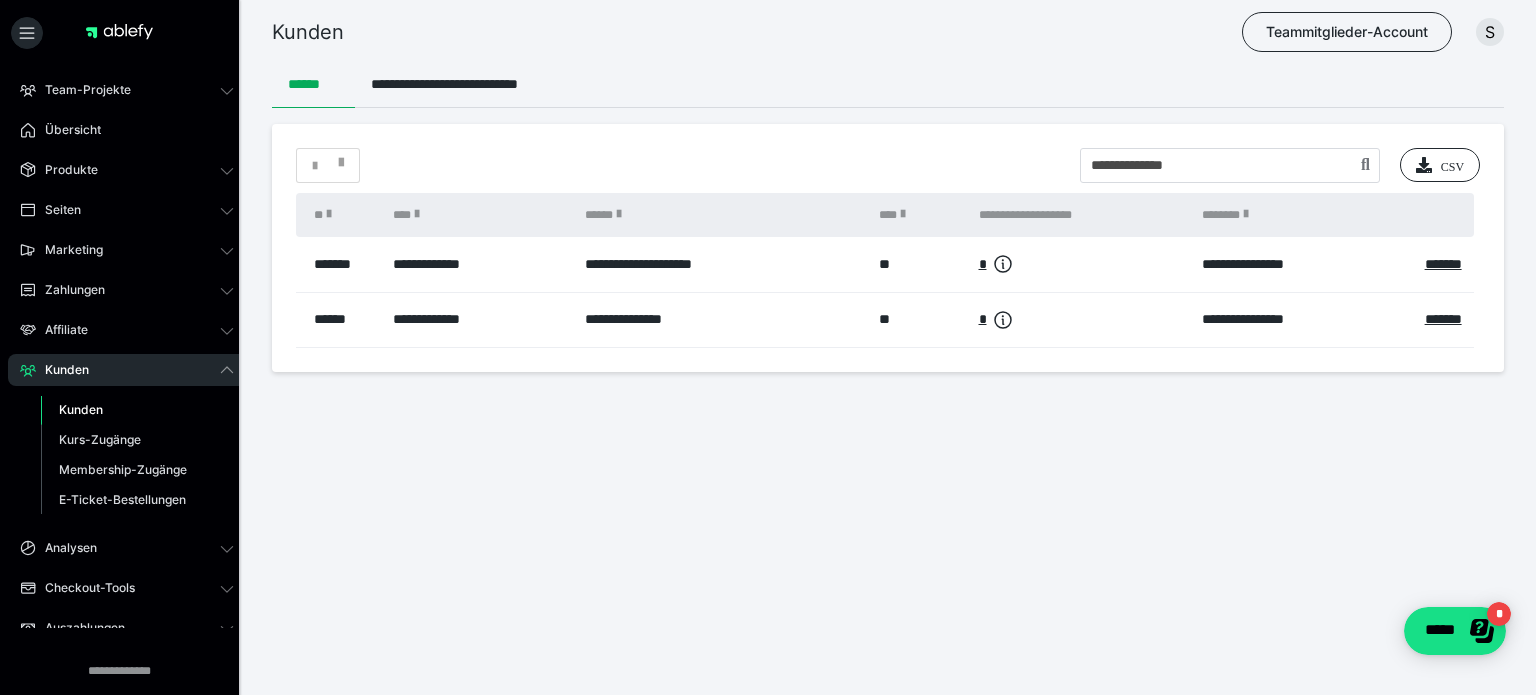 click on "**********" at bounding box center [888, 248] 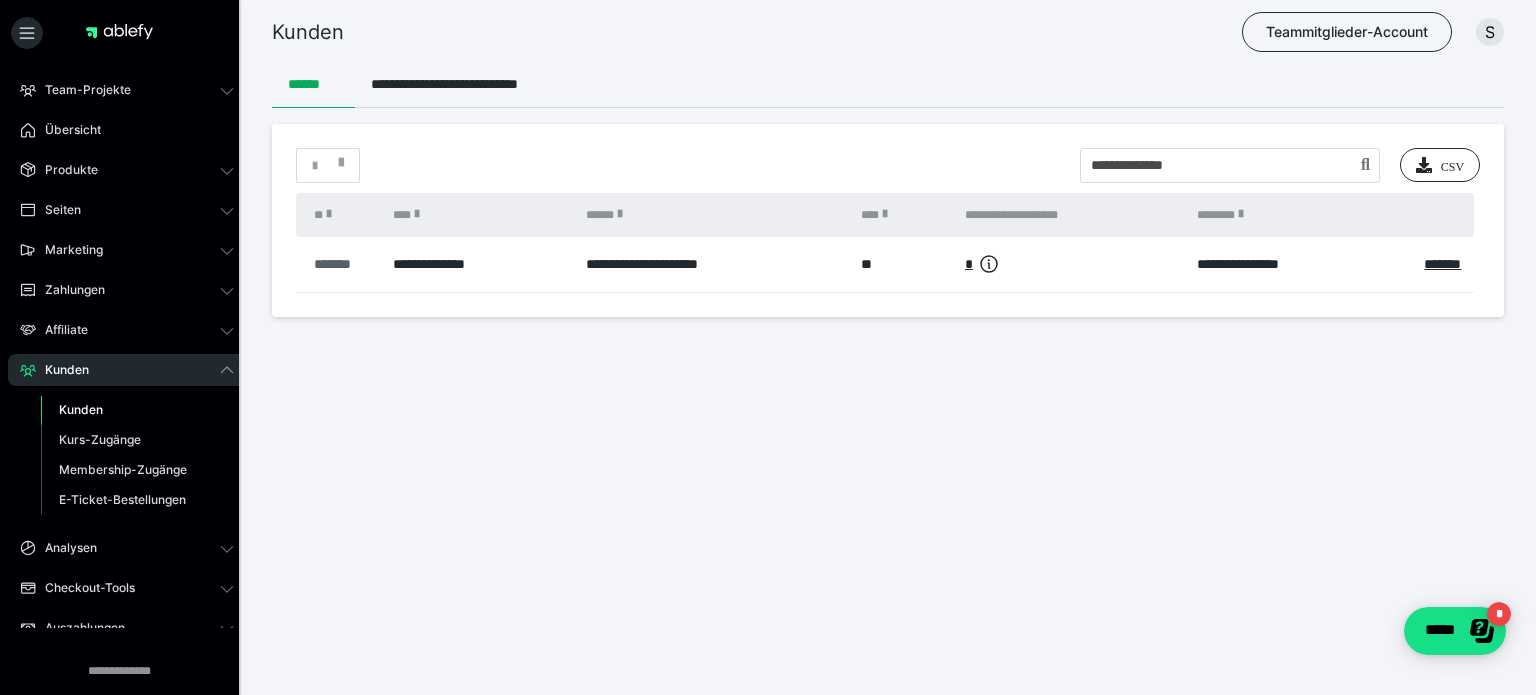 click on "*******" at bounding box center [343, 264] 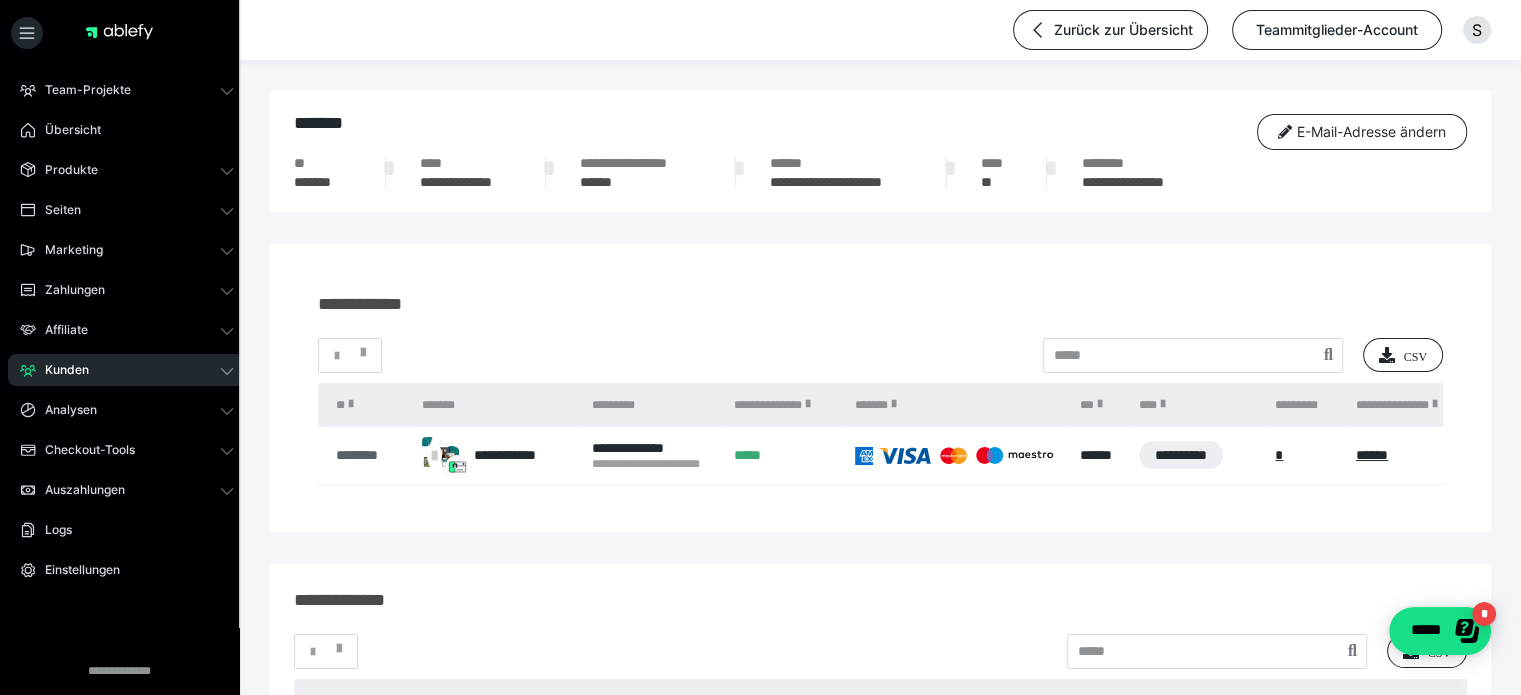 click on "********" at bounding box center [369, 455] 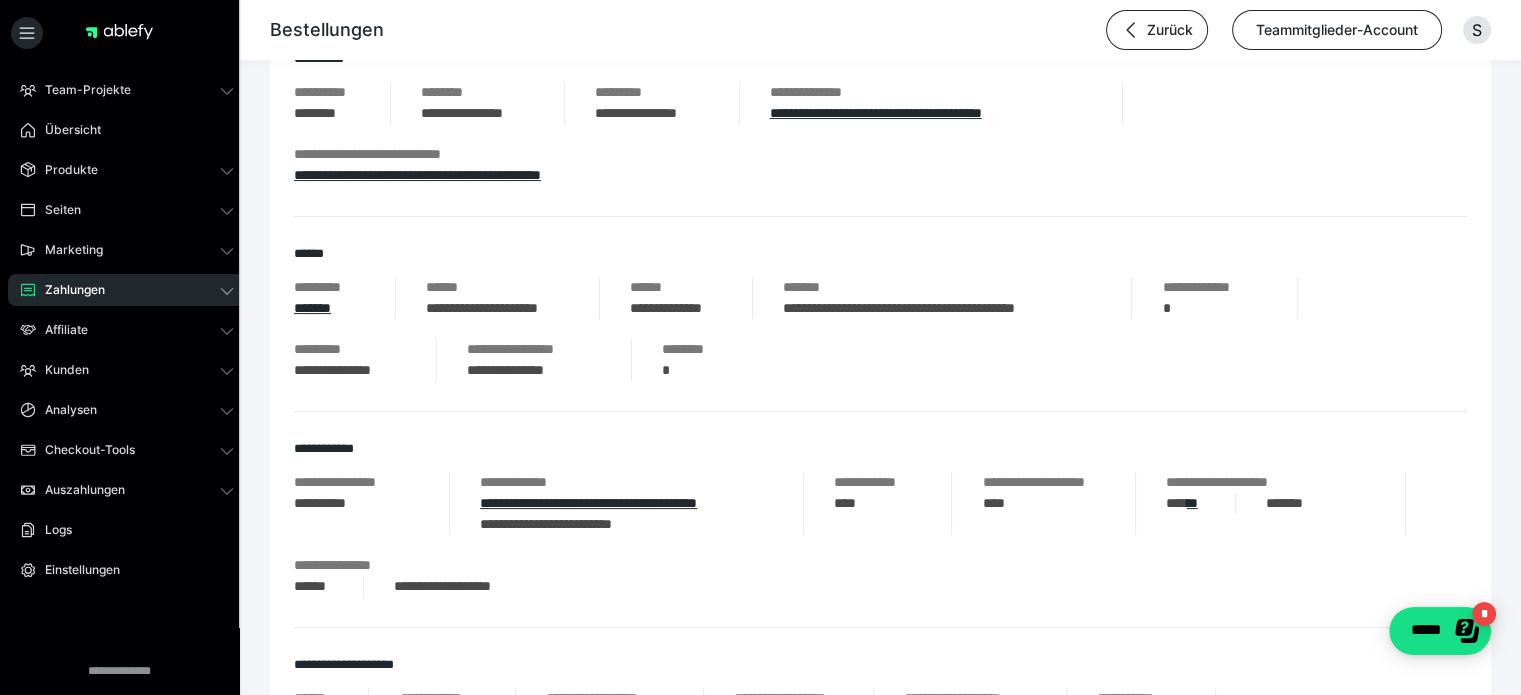 scroll, scrollTop: 300, scrollLeft: 0, axis: vertical 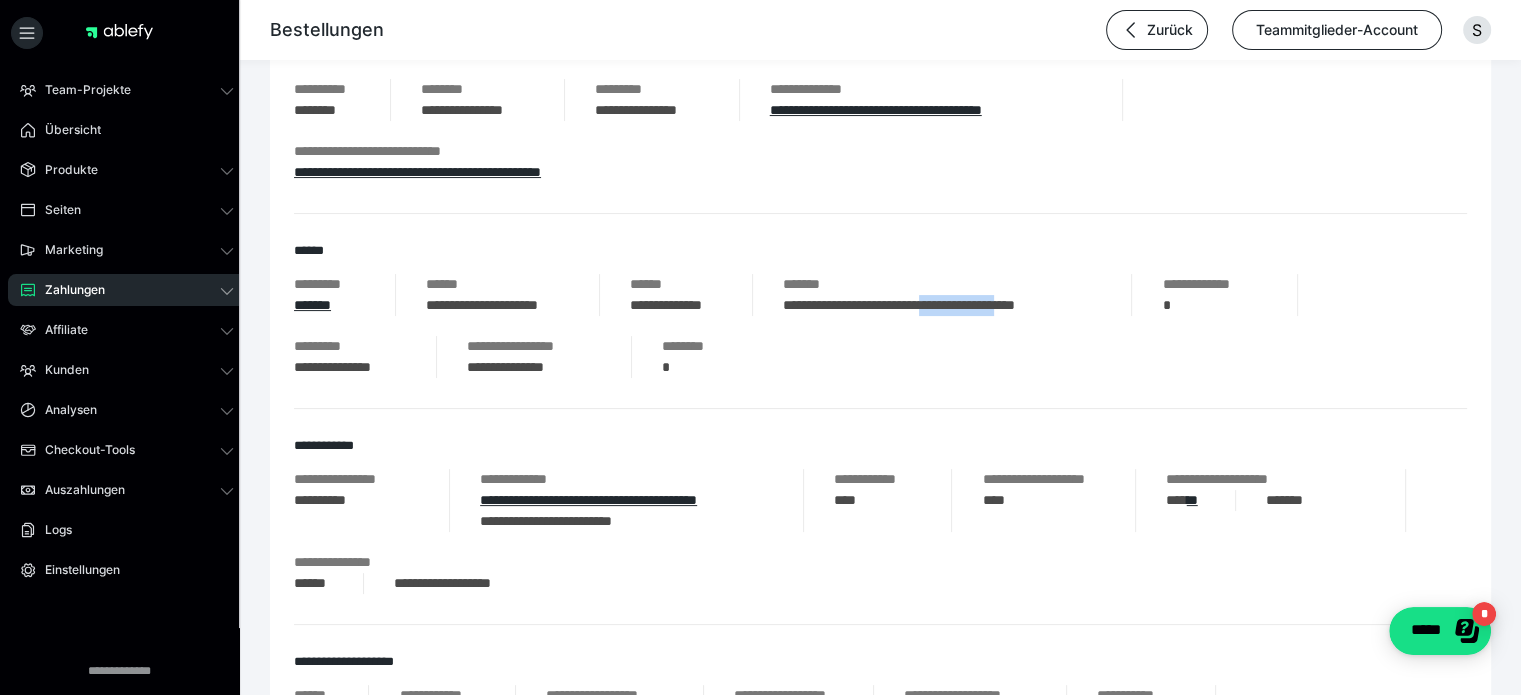 drag, startPoint x: 964, startPoint y: 308, endPoint x: 1072, endPoint y: 308, distance: 108 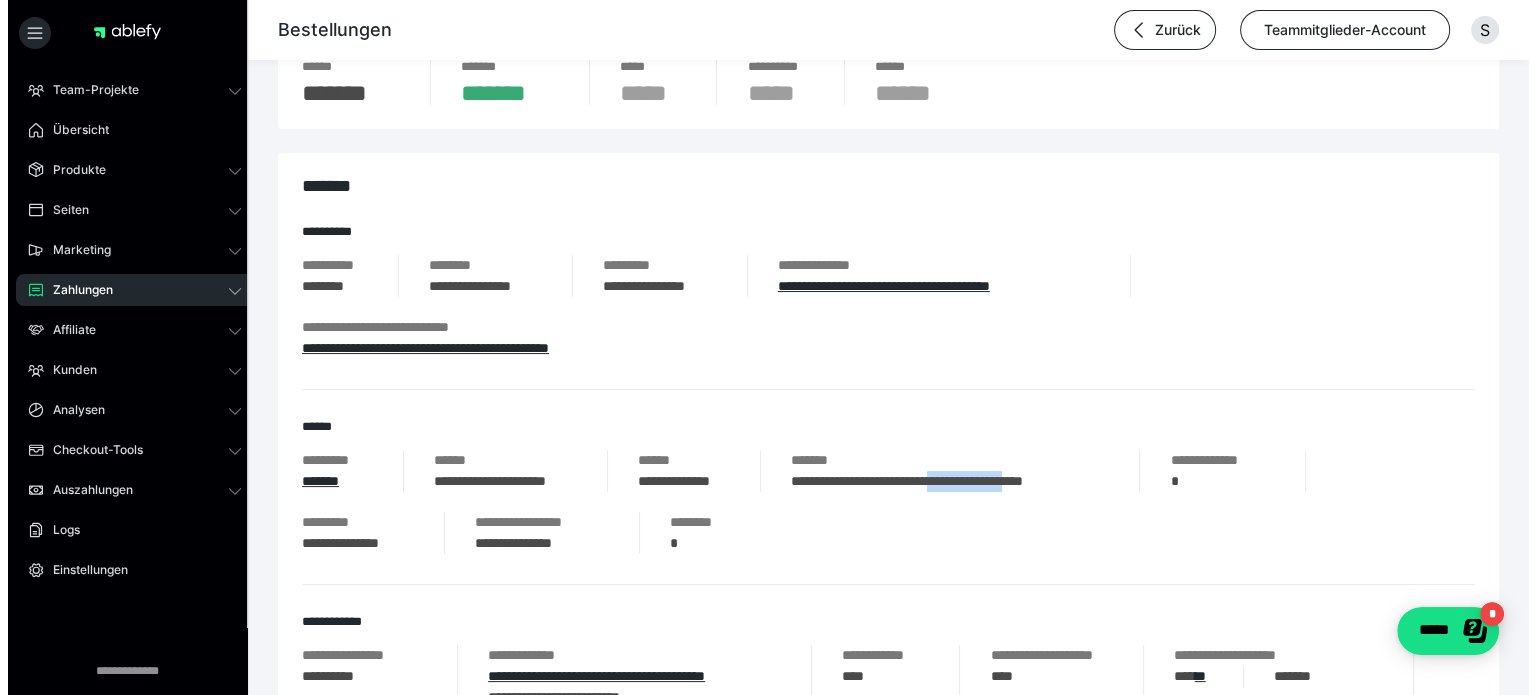 scroll, scrollTop: 0, scrollLeft: 0, axis: both 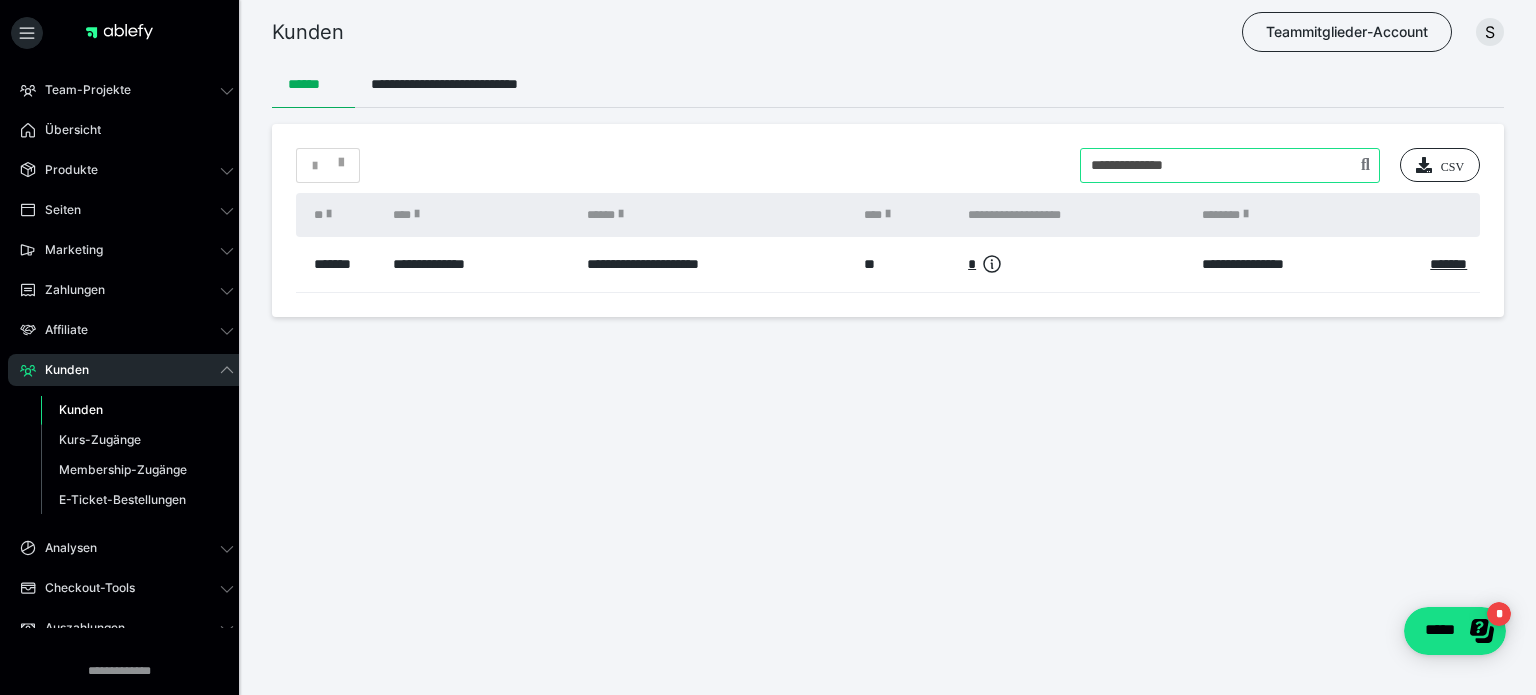 drag, startPoint x: 1169, startPoint y: 171, endPoint x: 1020, endPoint y: 168, distance: 149.0302 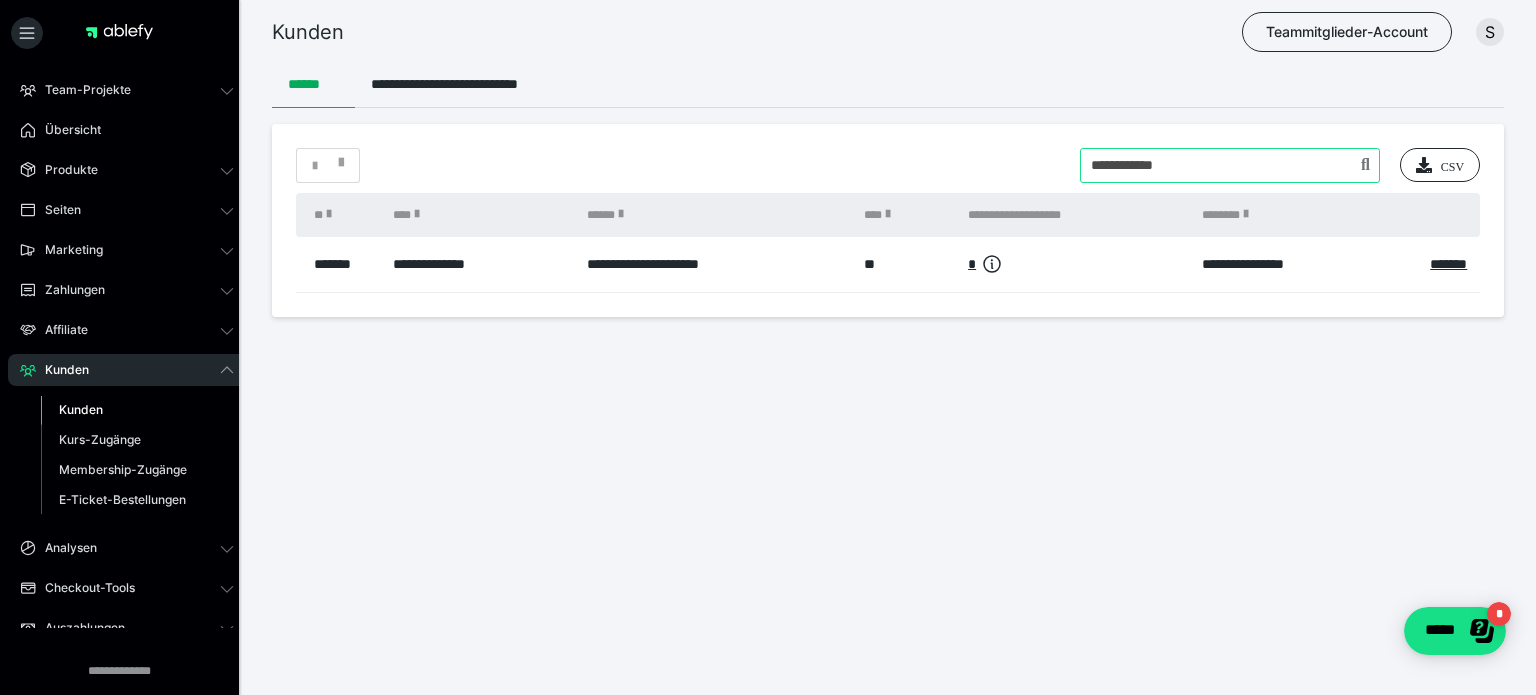 click at bounding box center (1230, 165) 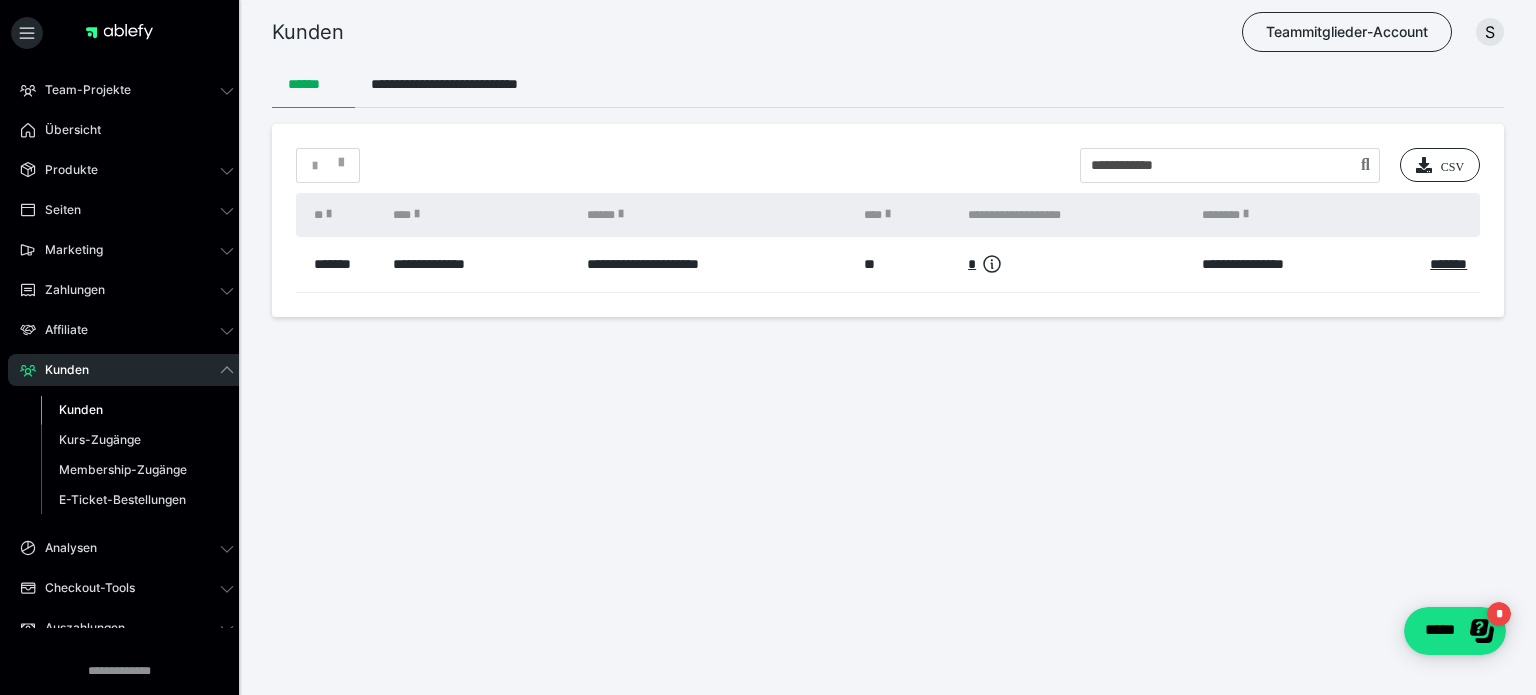 click on "**********" at bounding box center [888, 220] 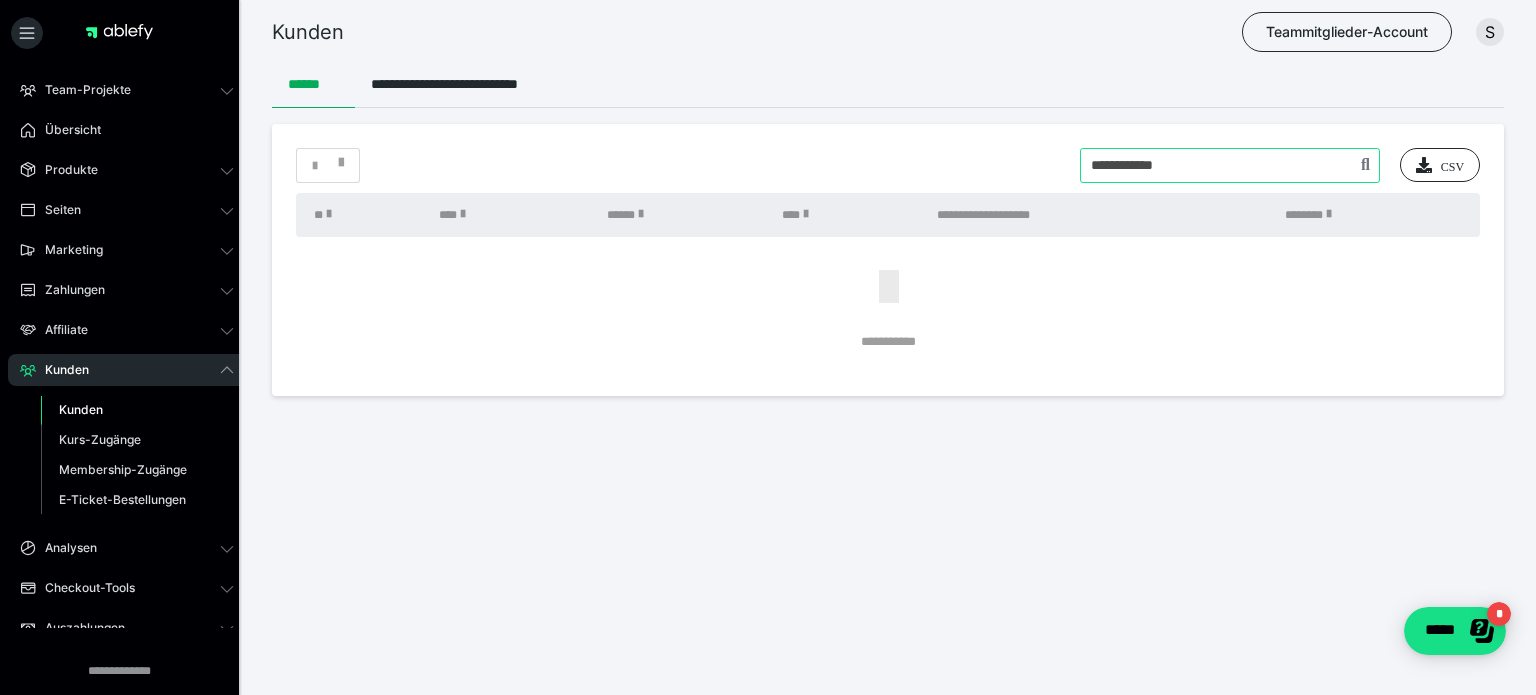 drag, startPoint x: 1125, startPoint y: 175, endPoint x: 1024, endPoint y: 174, distance: 101.00495 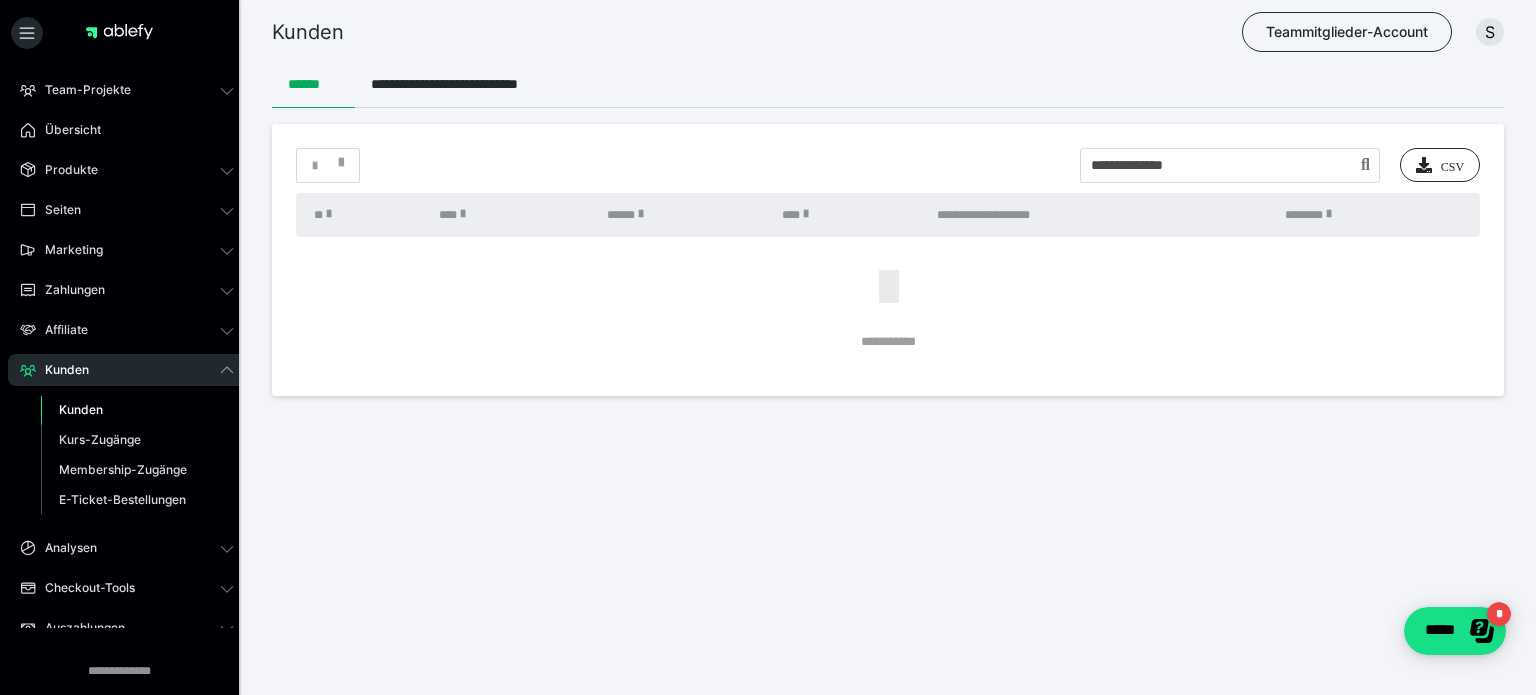 click on "**********" at bounding box center (888, 250) 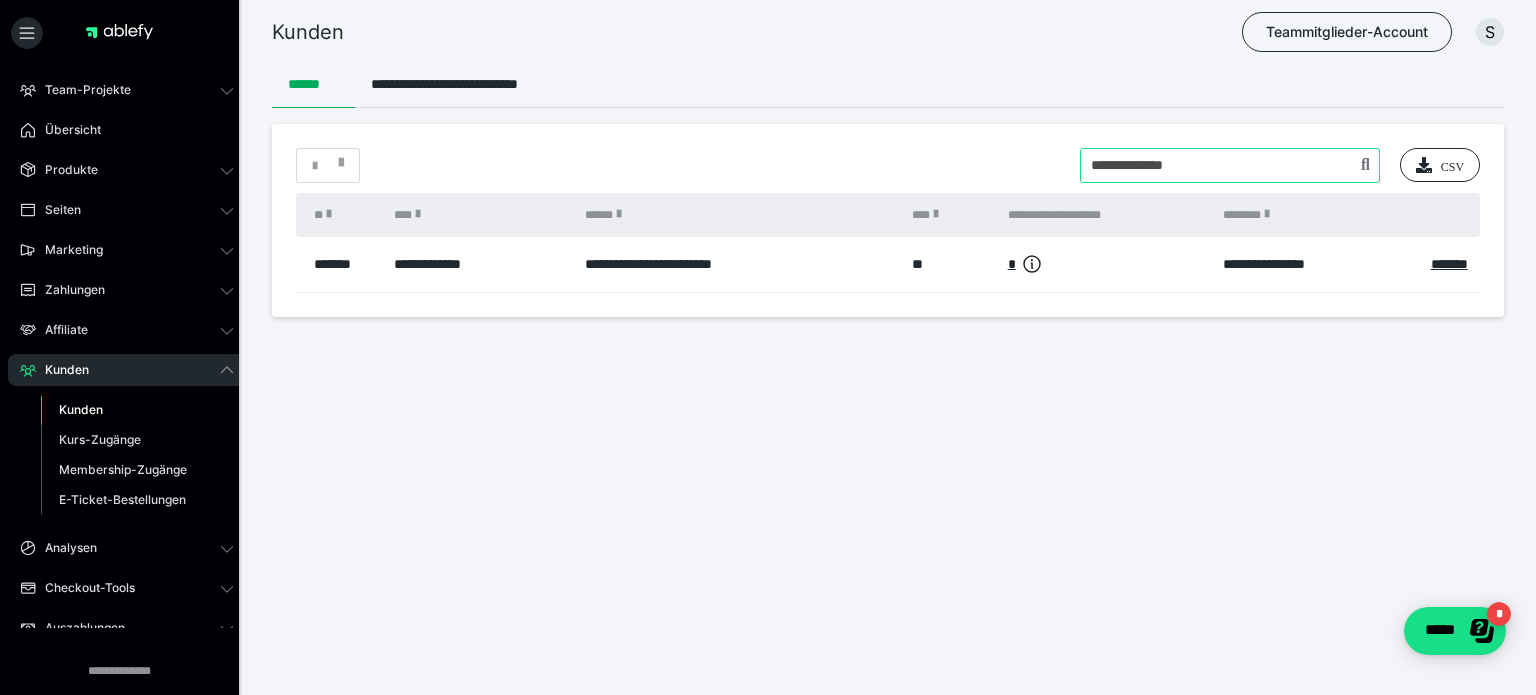 click at bounding box center [1230, 165] 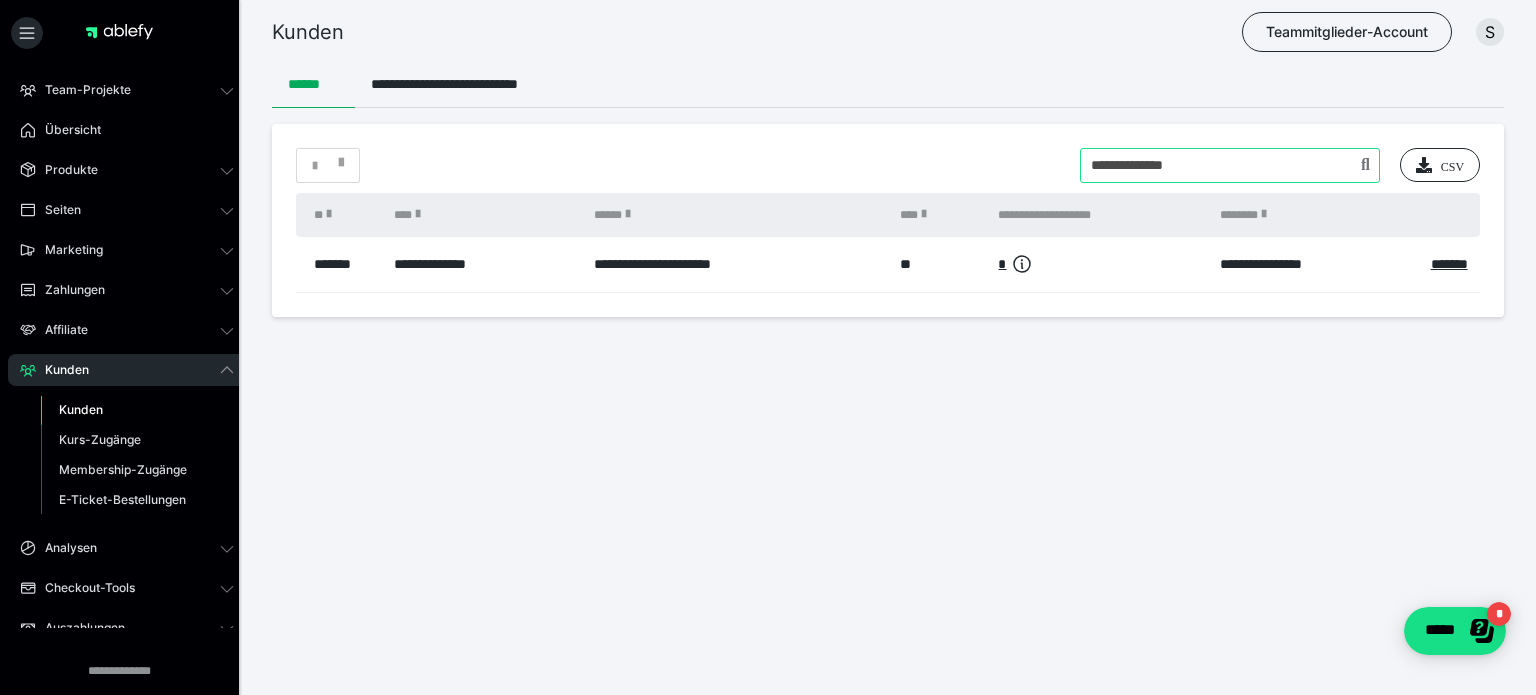 click at bounding box center (1230, 165) 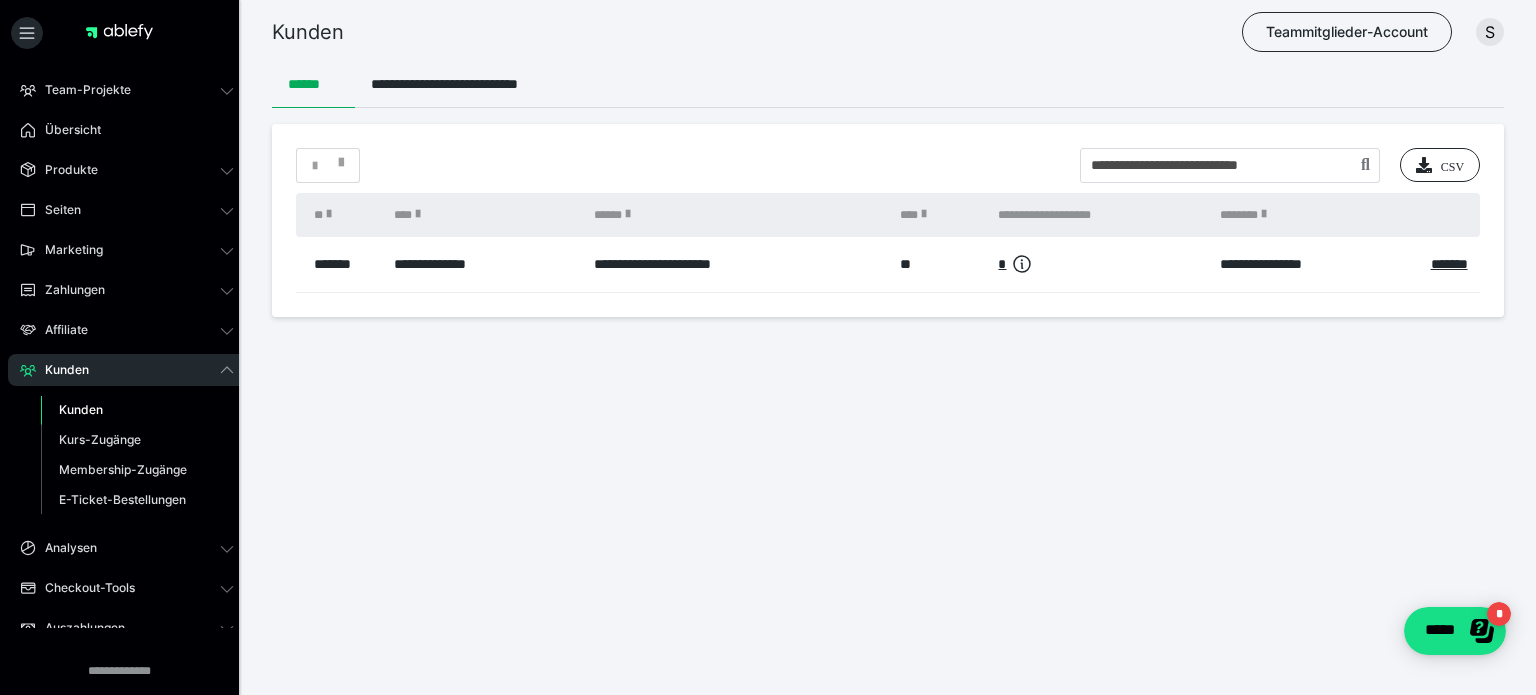 click on "**********" at bounding box center [888, 220] 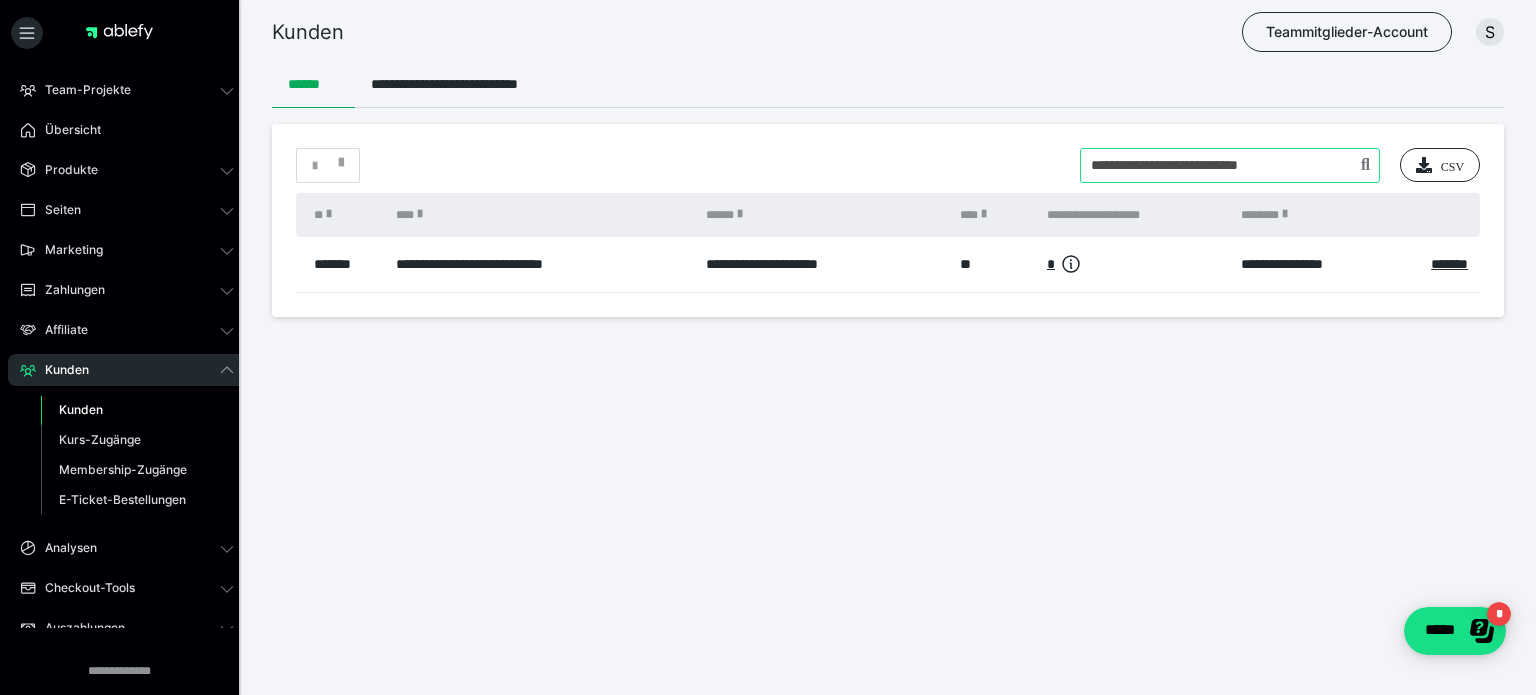 click at bounding box center [1230, 165] 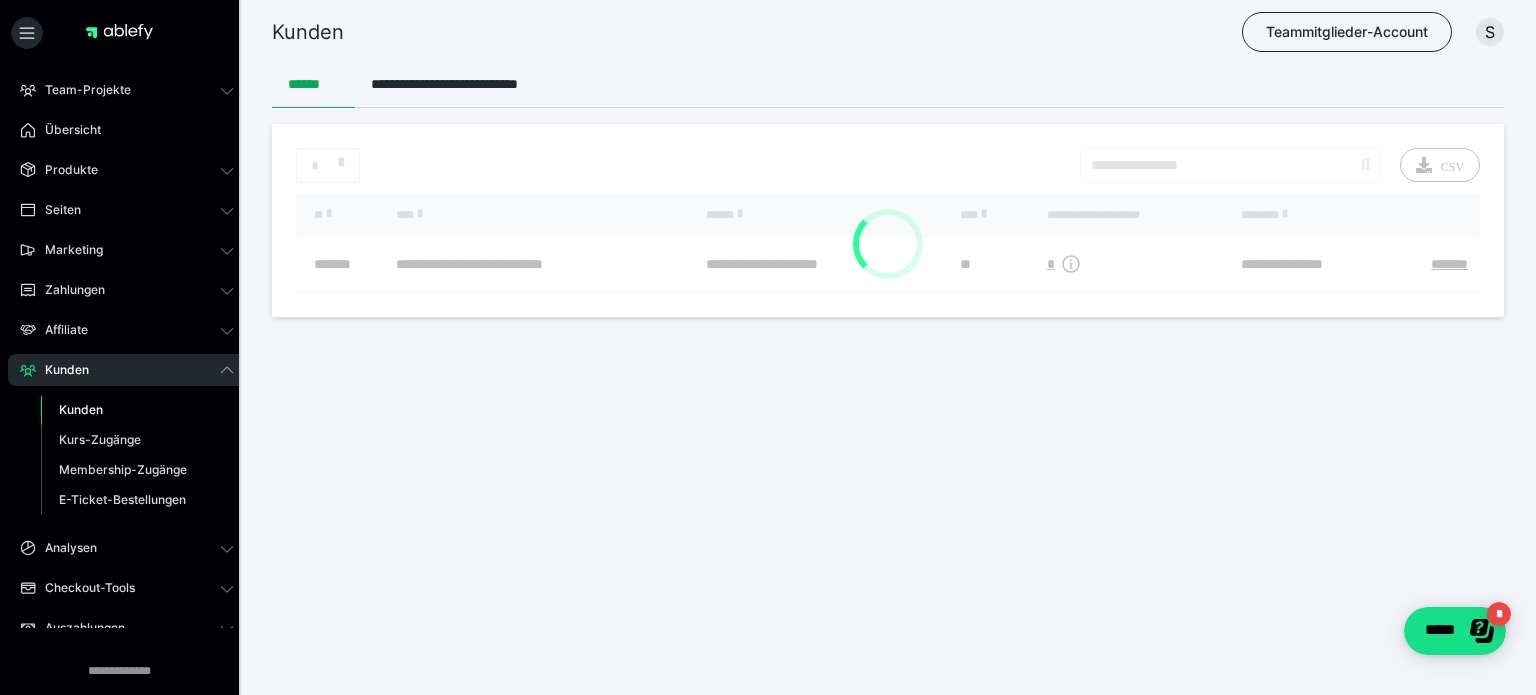 click on "**********" at bounding box center [888, 220] 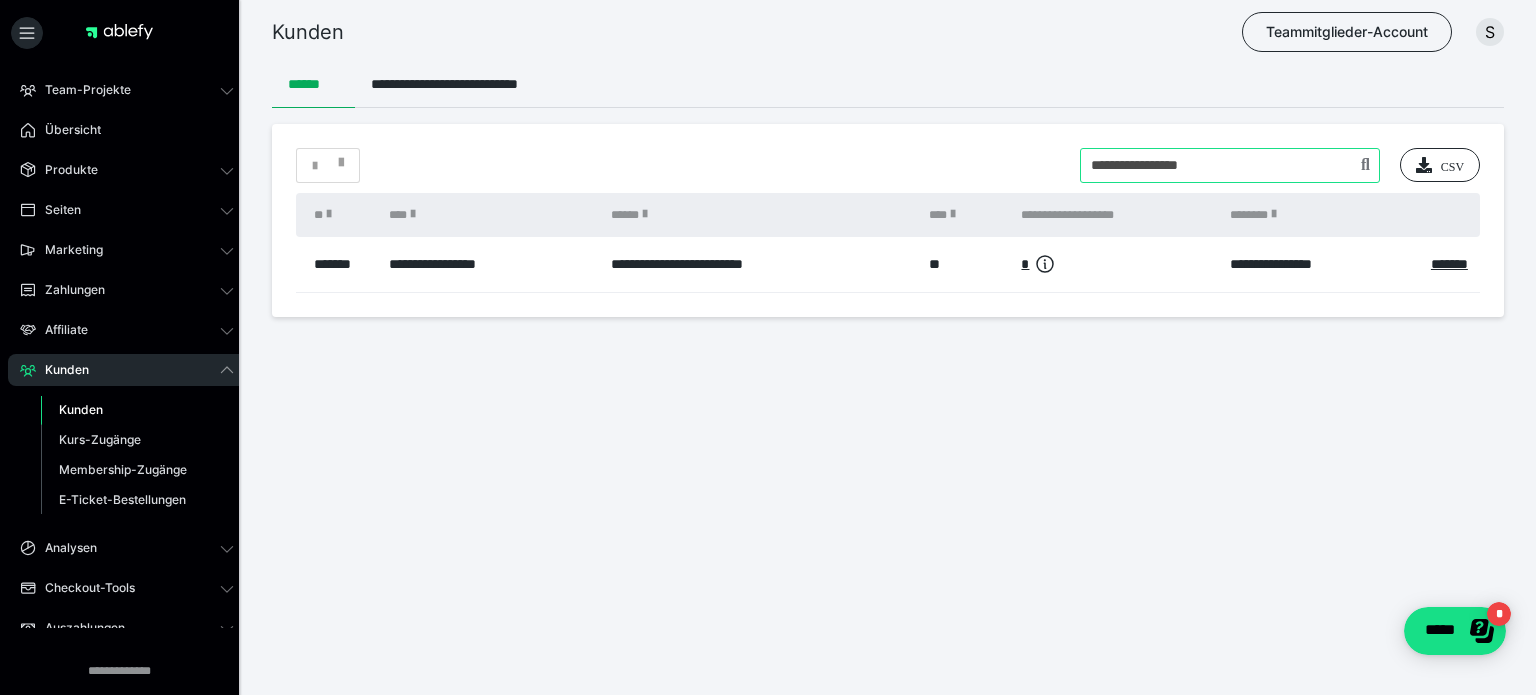 click at bounding box center [1230, 165] 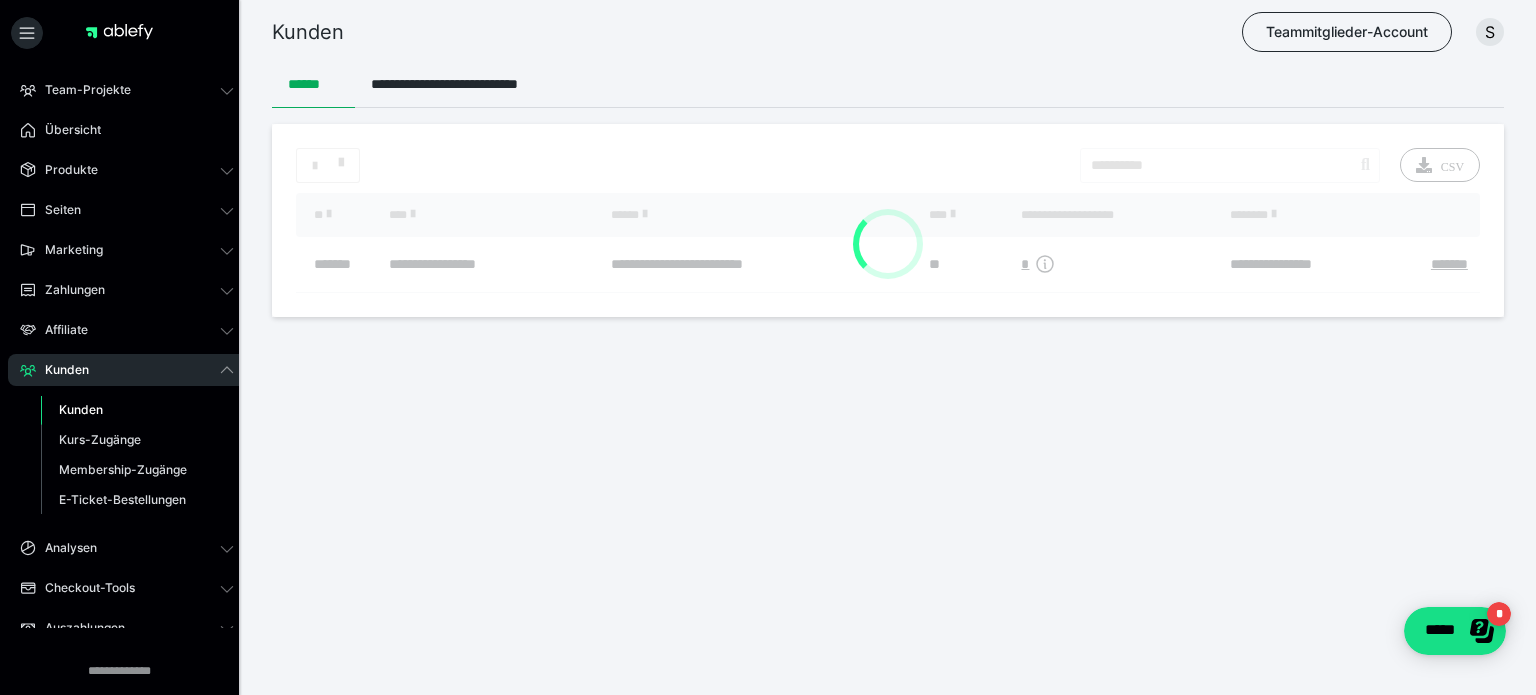 click on "**********" at bounding box center (888, 220) 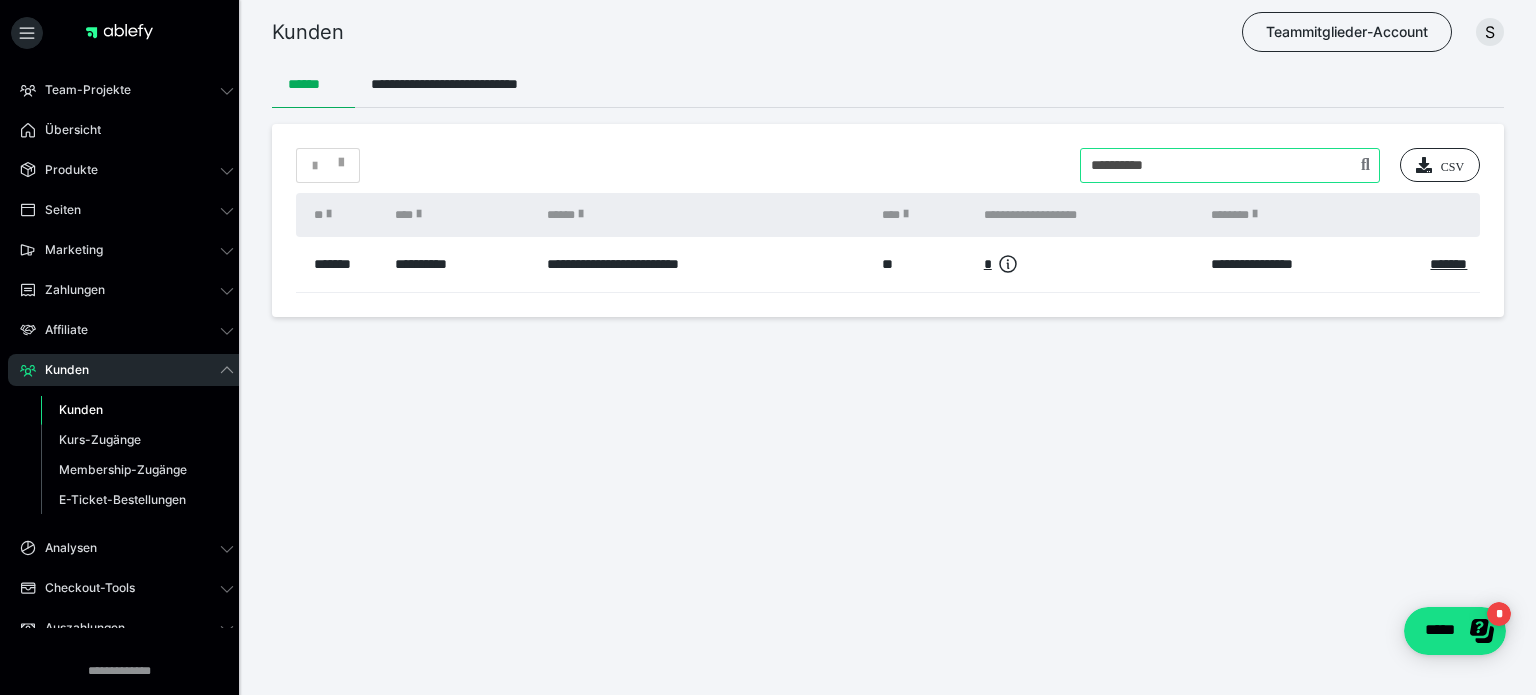 click at bounding box center [1230, 165] 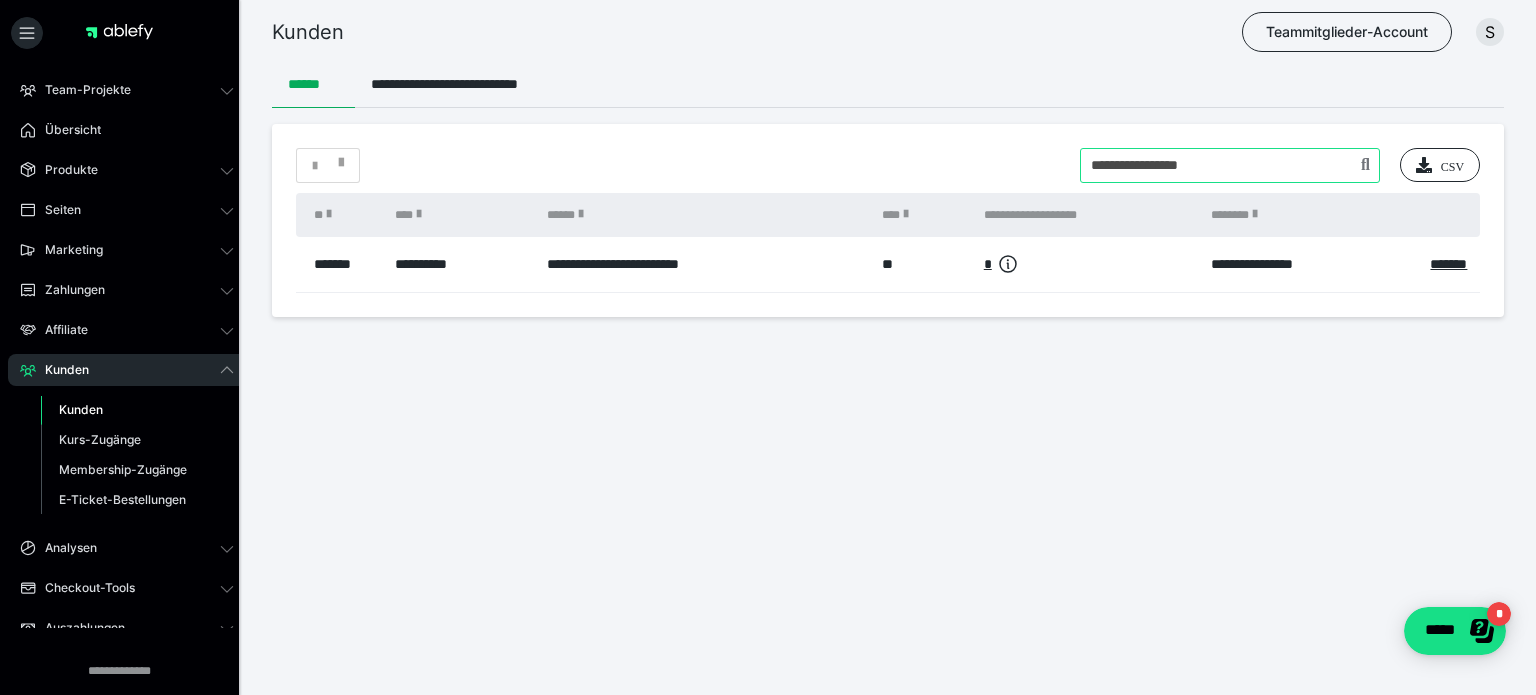type on "**********" 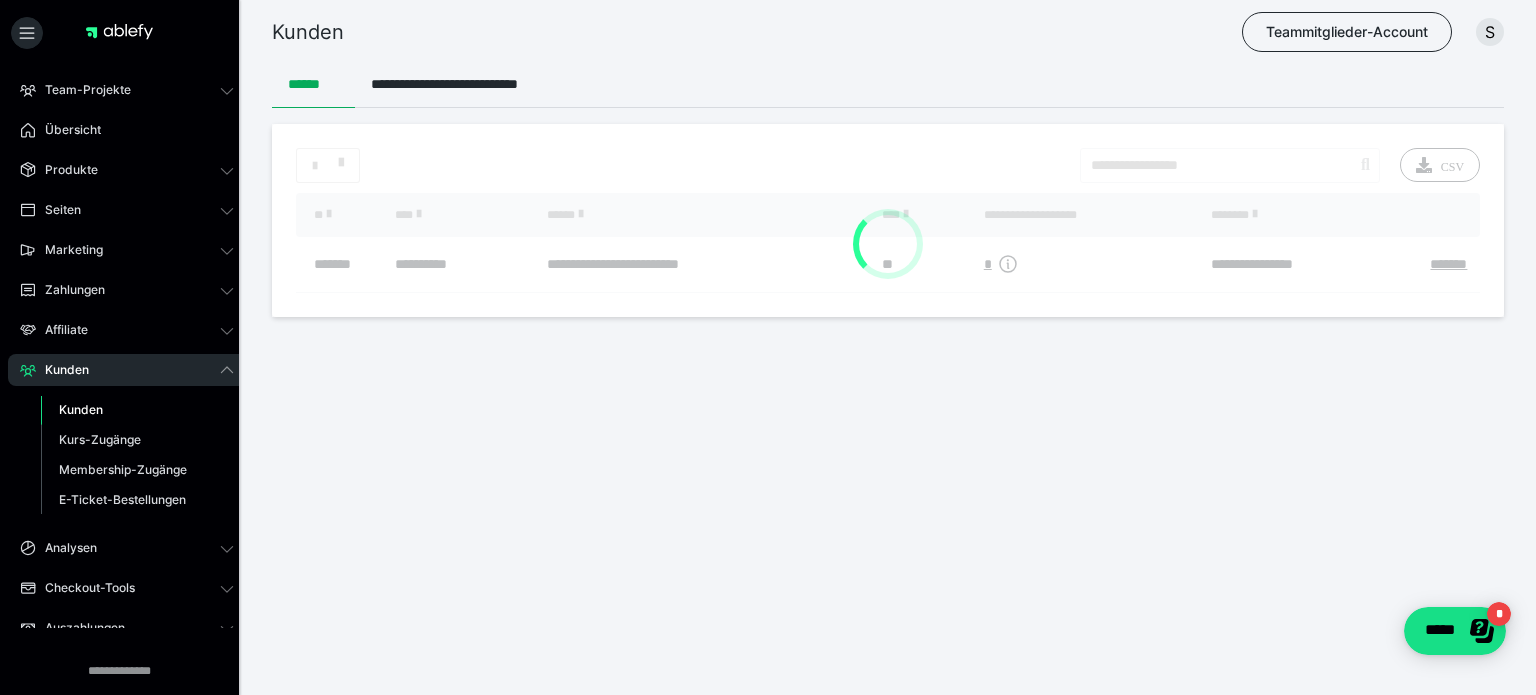 click on "**********" at bounding box center (888, 220) 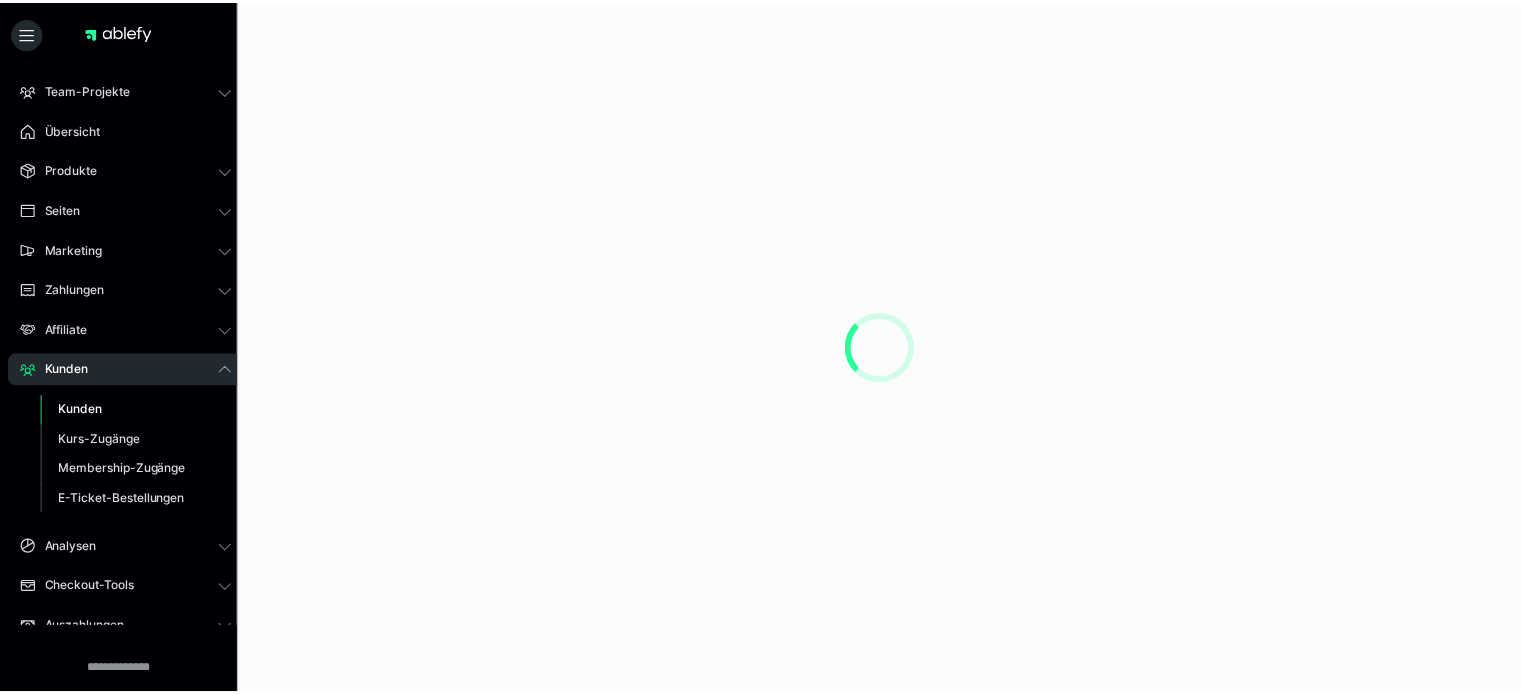 scroll, scrollTop: 0, scrollLeft: 0, axis: both 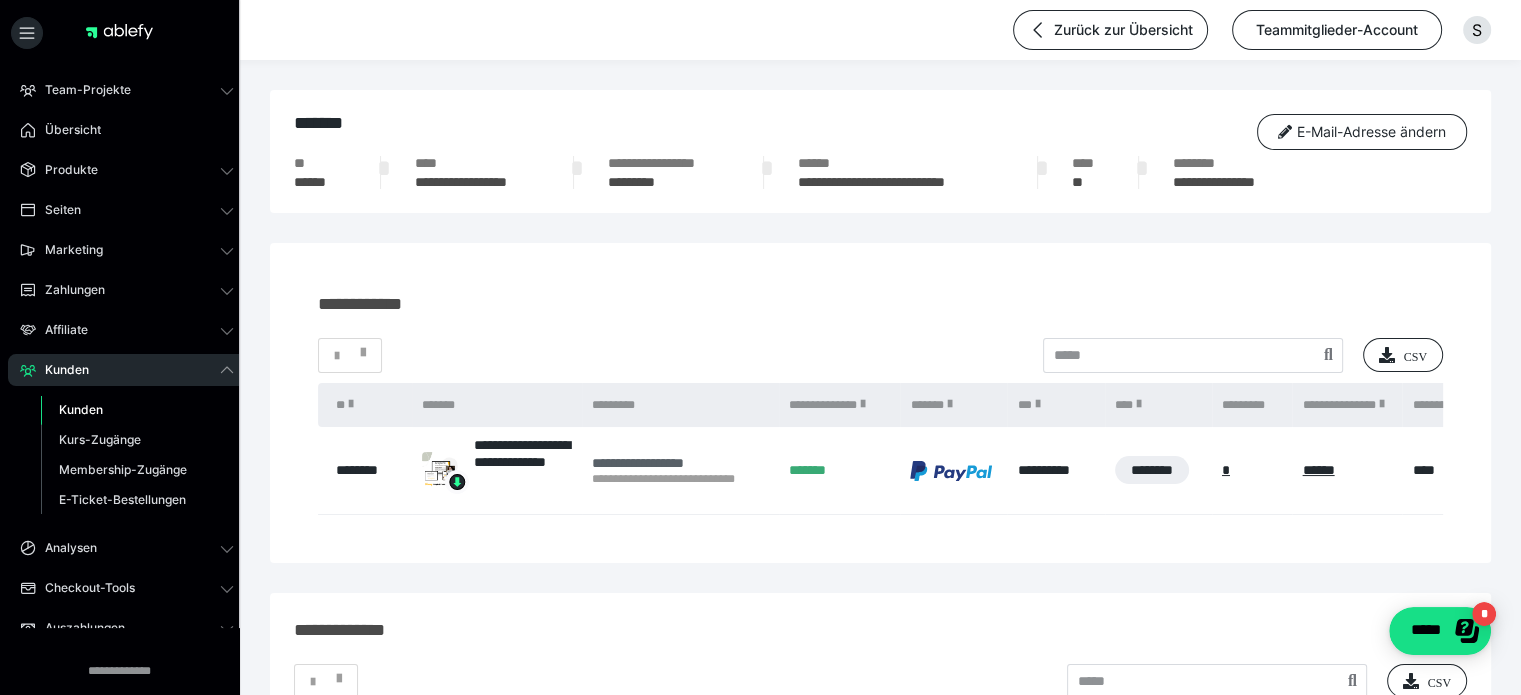 click on "**********" at bounding box center (680, 463) 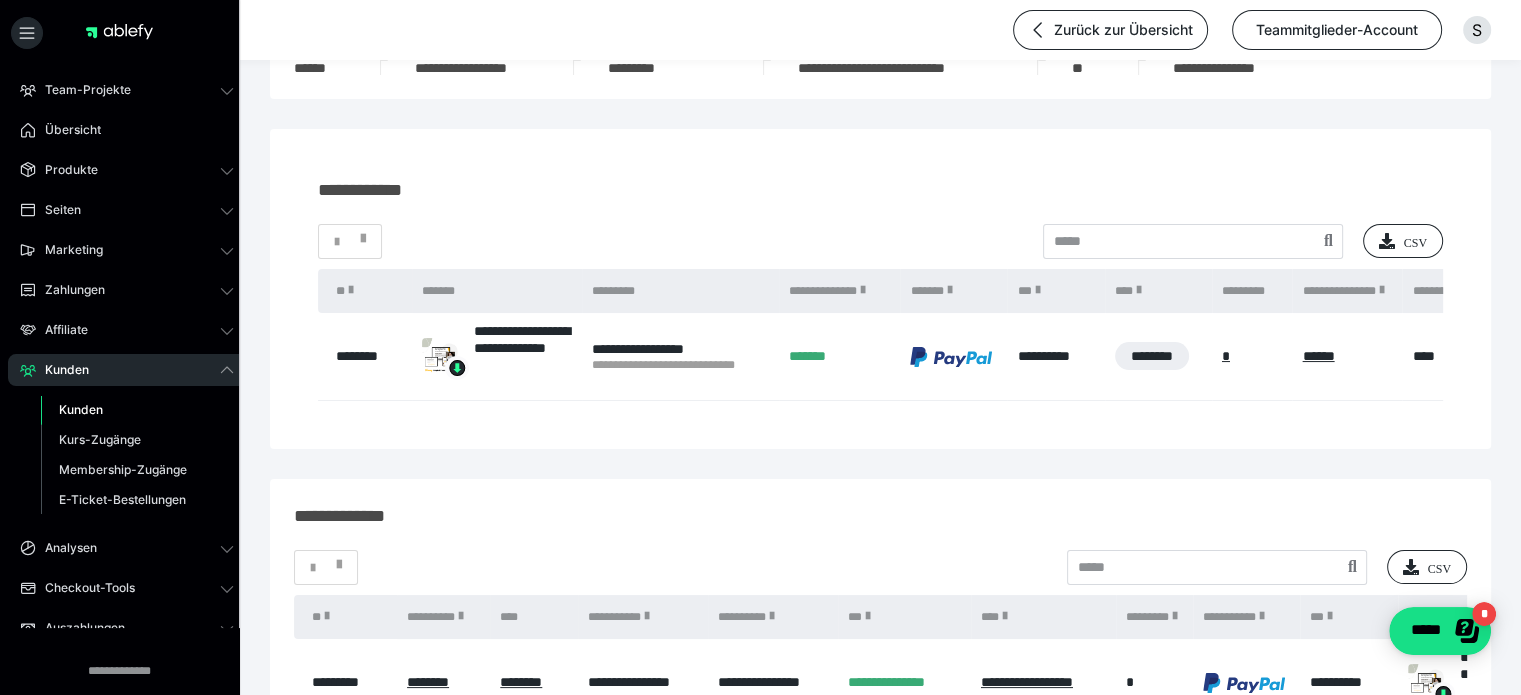 scroll, scrollTop: 0, scrollLeft: 0, axis: both 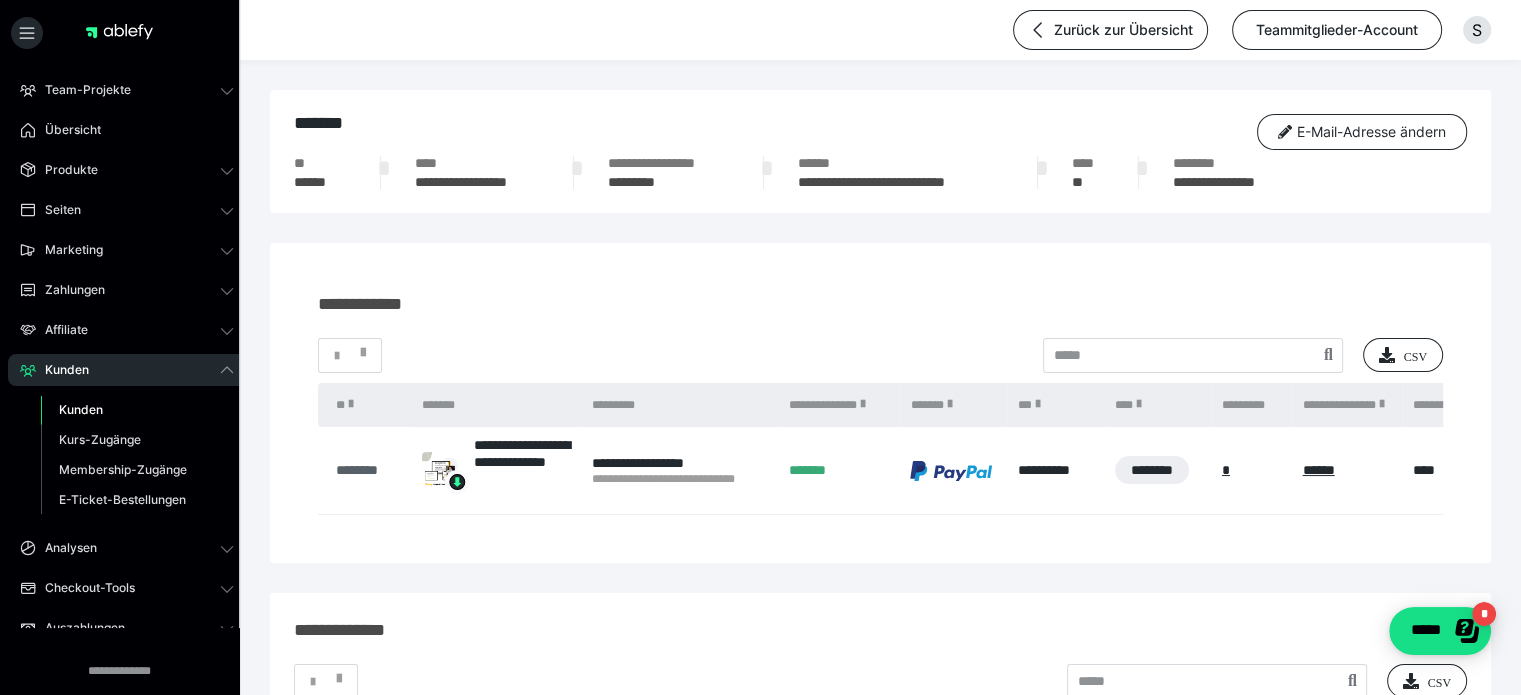 click on "********" at bounding box center [369, 470] 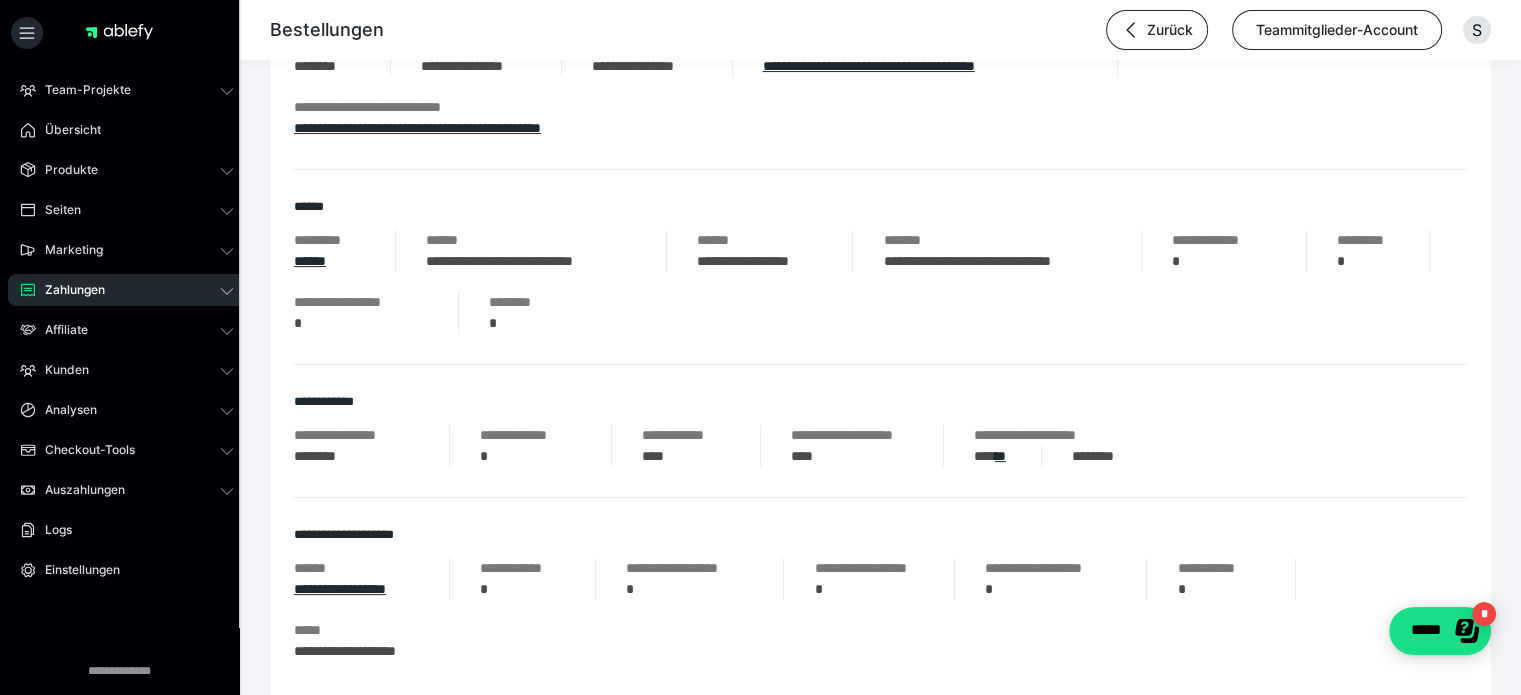 scroll, scrollTop: 300, scrollLeft: 0, axis: vertical 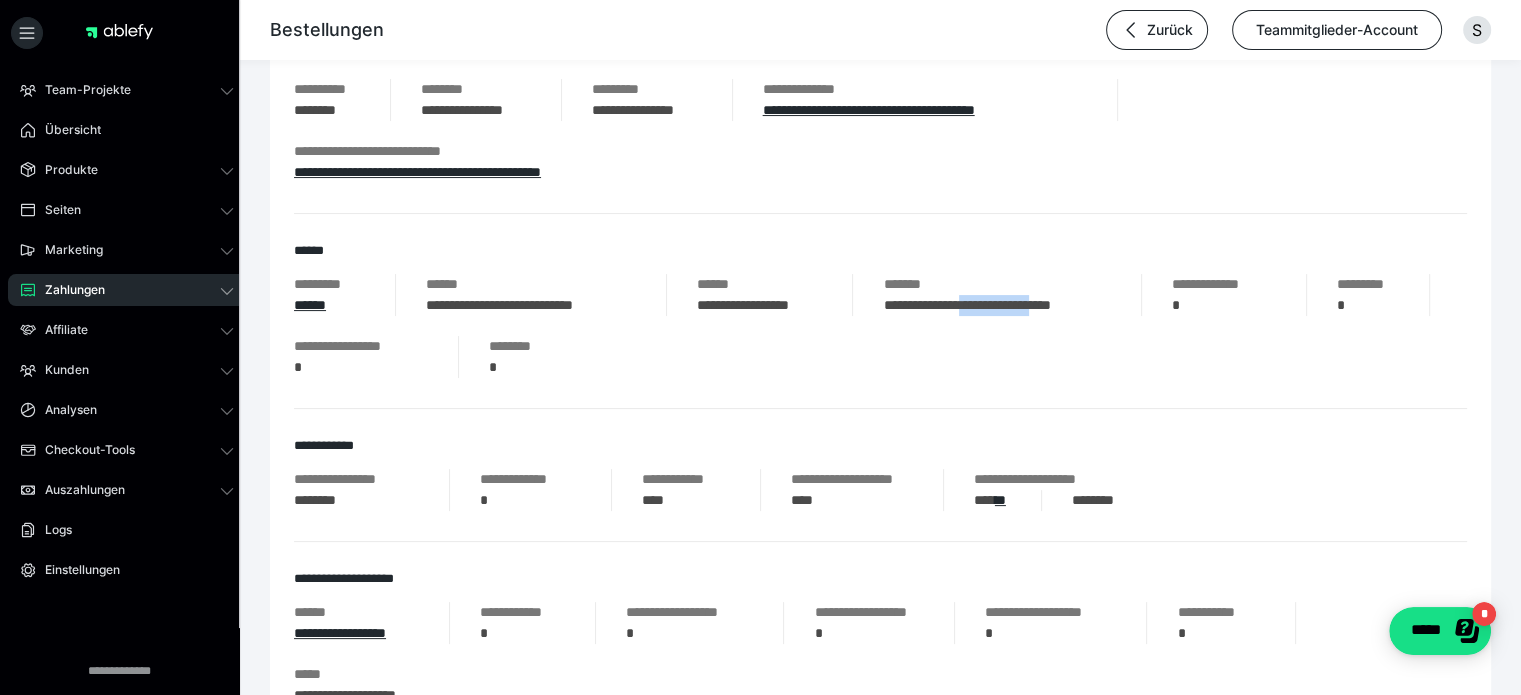 drag, startPoint x: 976, startPoint y: 302, endPoint x: 1085, endPoint y: 314, distance: 109.65856 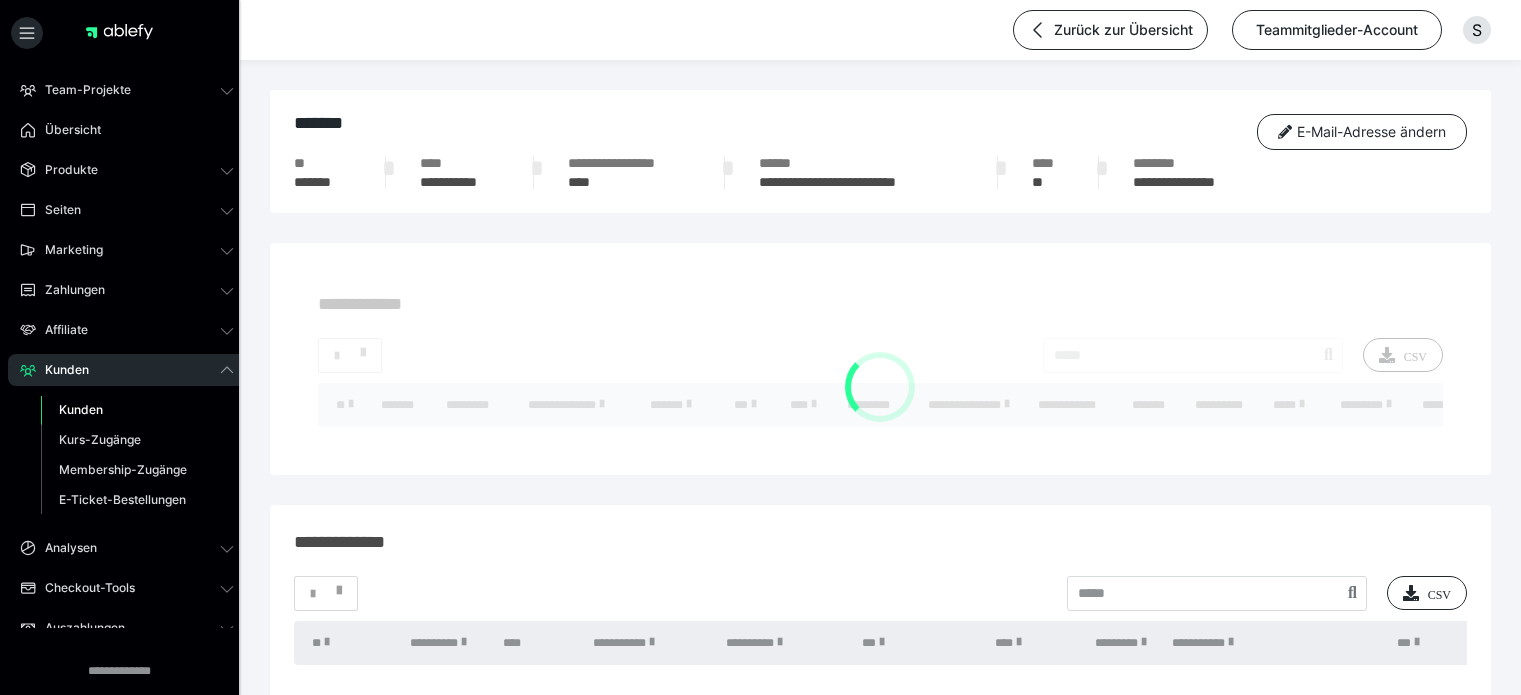 scroll, scrollTop: 0, scrollLeft: 0, axis: both 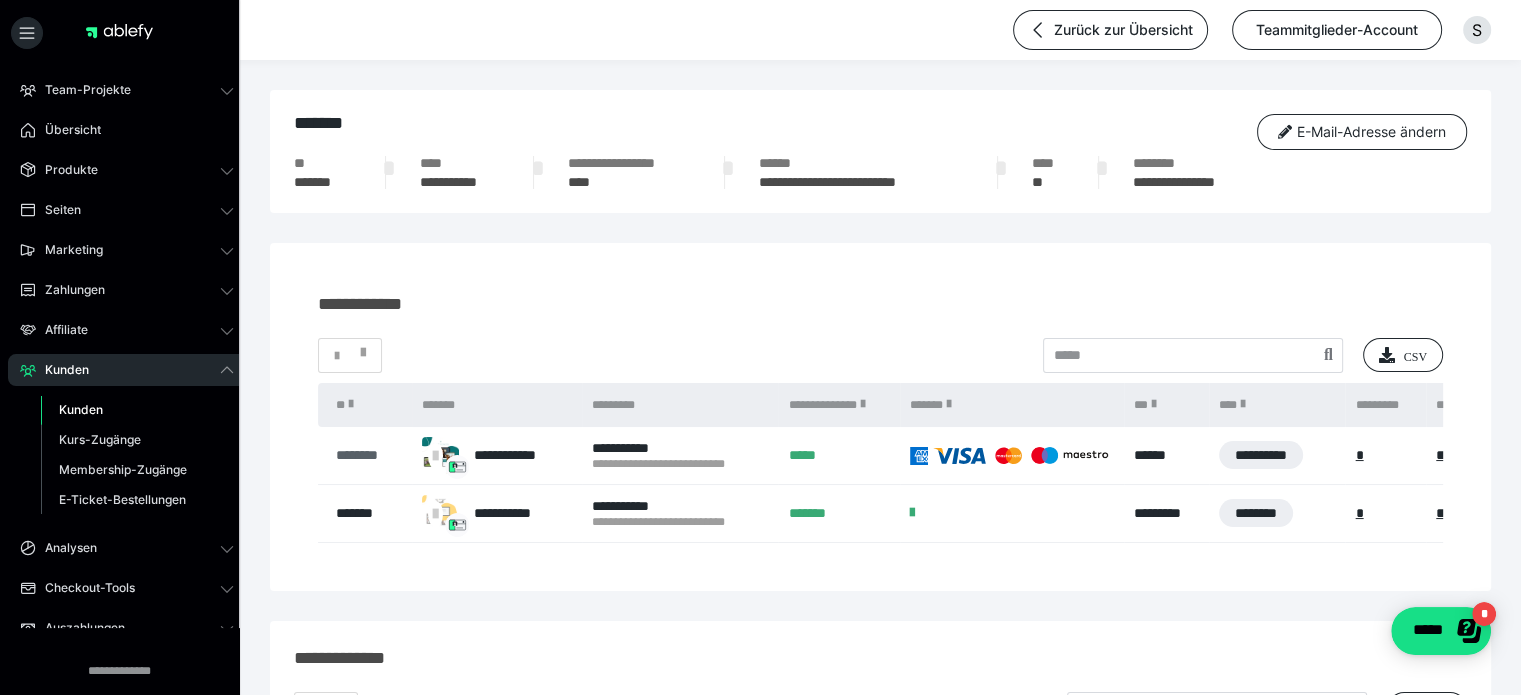 click on "********" at bounding box center [369, 455] 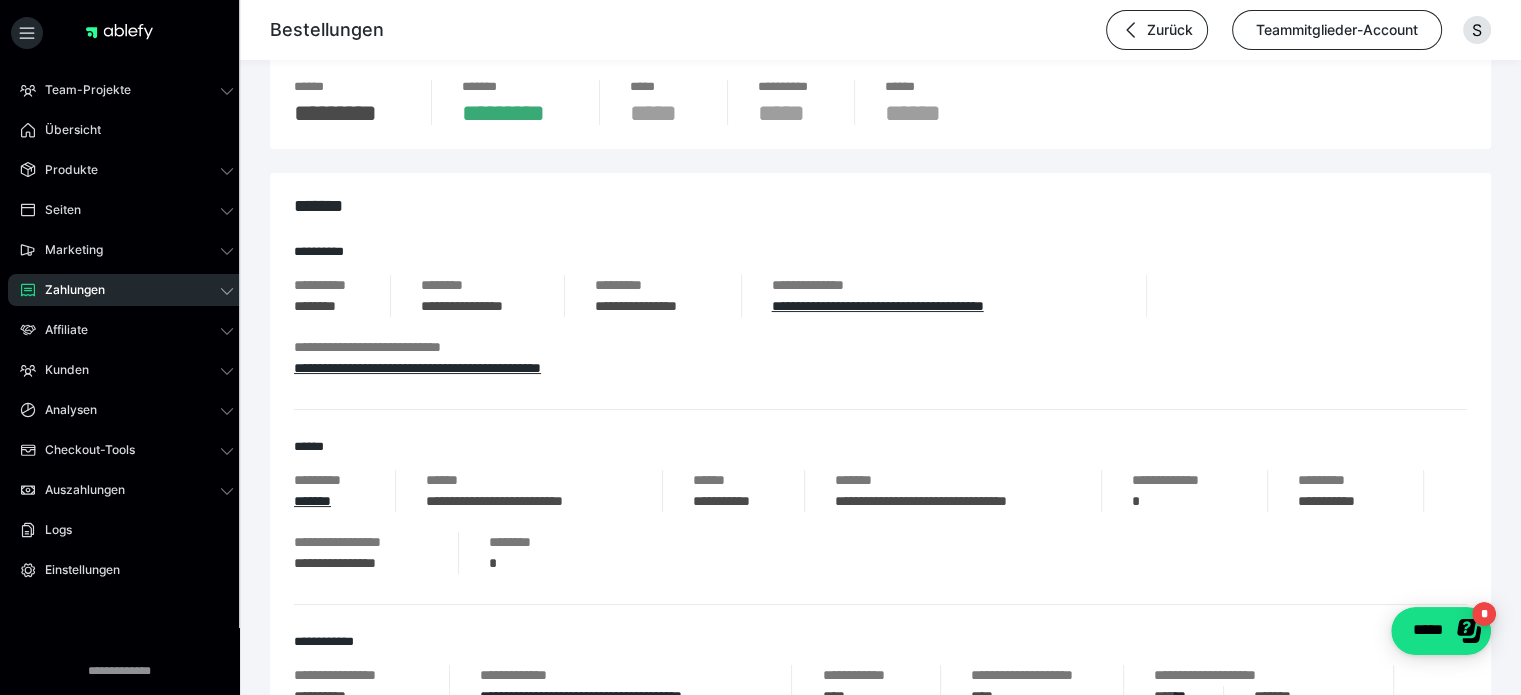 scroll, scrollTop: 200, scrollLeft: 0, axis: vertical 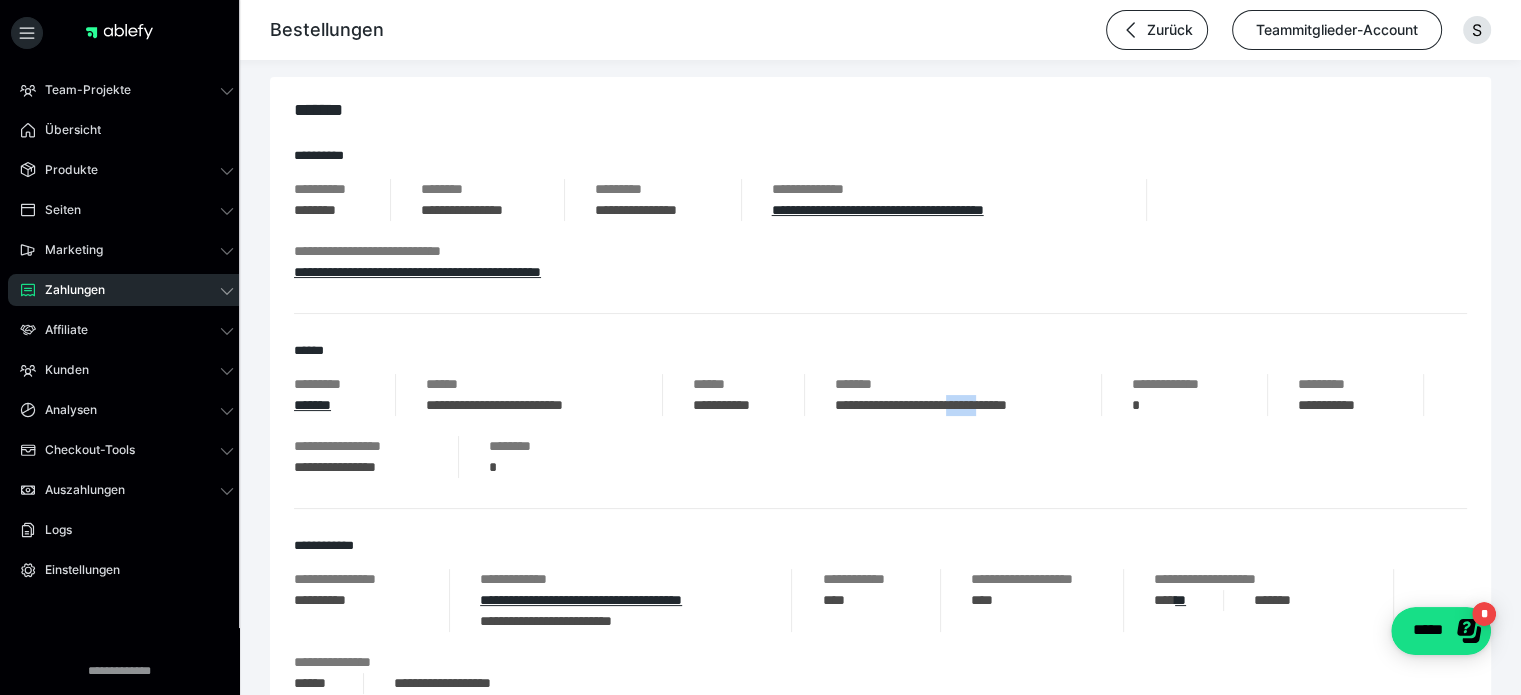 drag, startPoint x: 980, startPoint y: 399, endPoint x: 1032, endPoint y: 407, distance: 52.611786 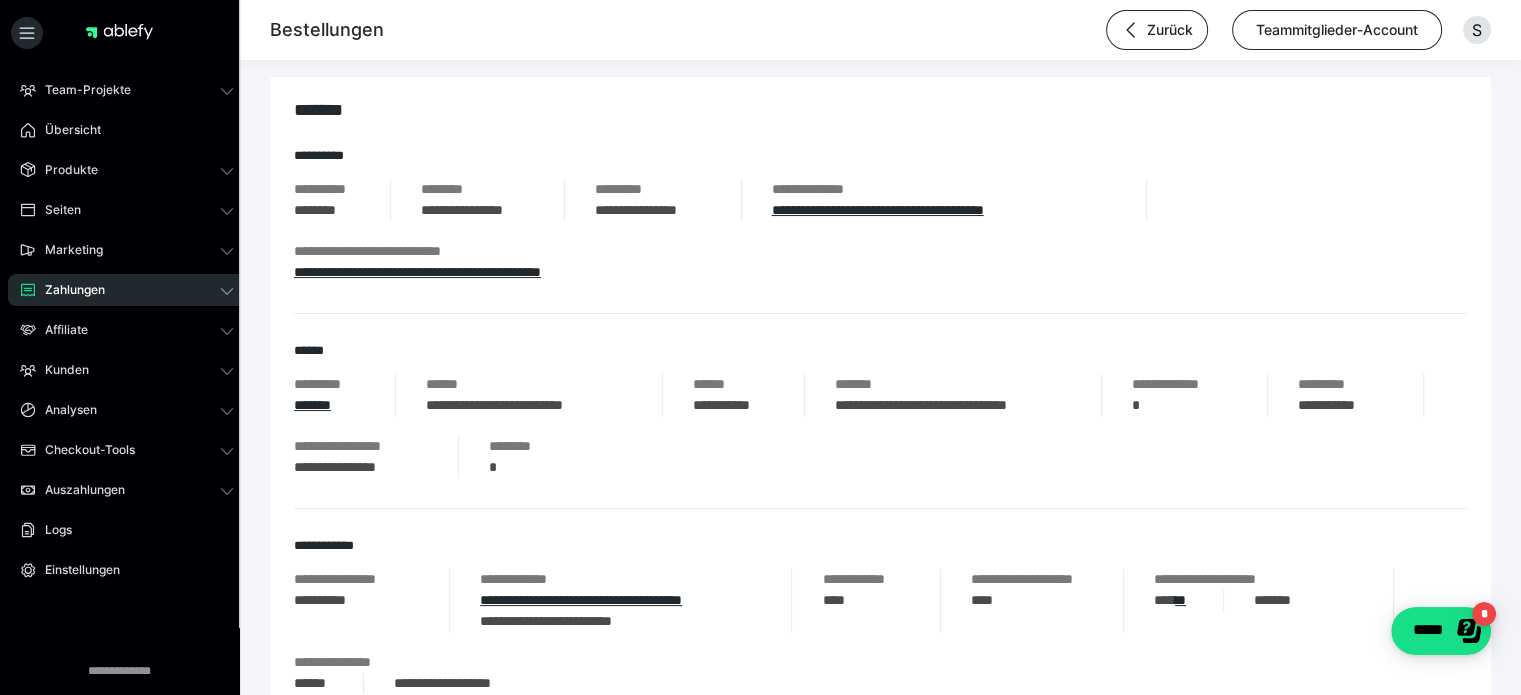 click on "**********" at bounding box center [953, 405] 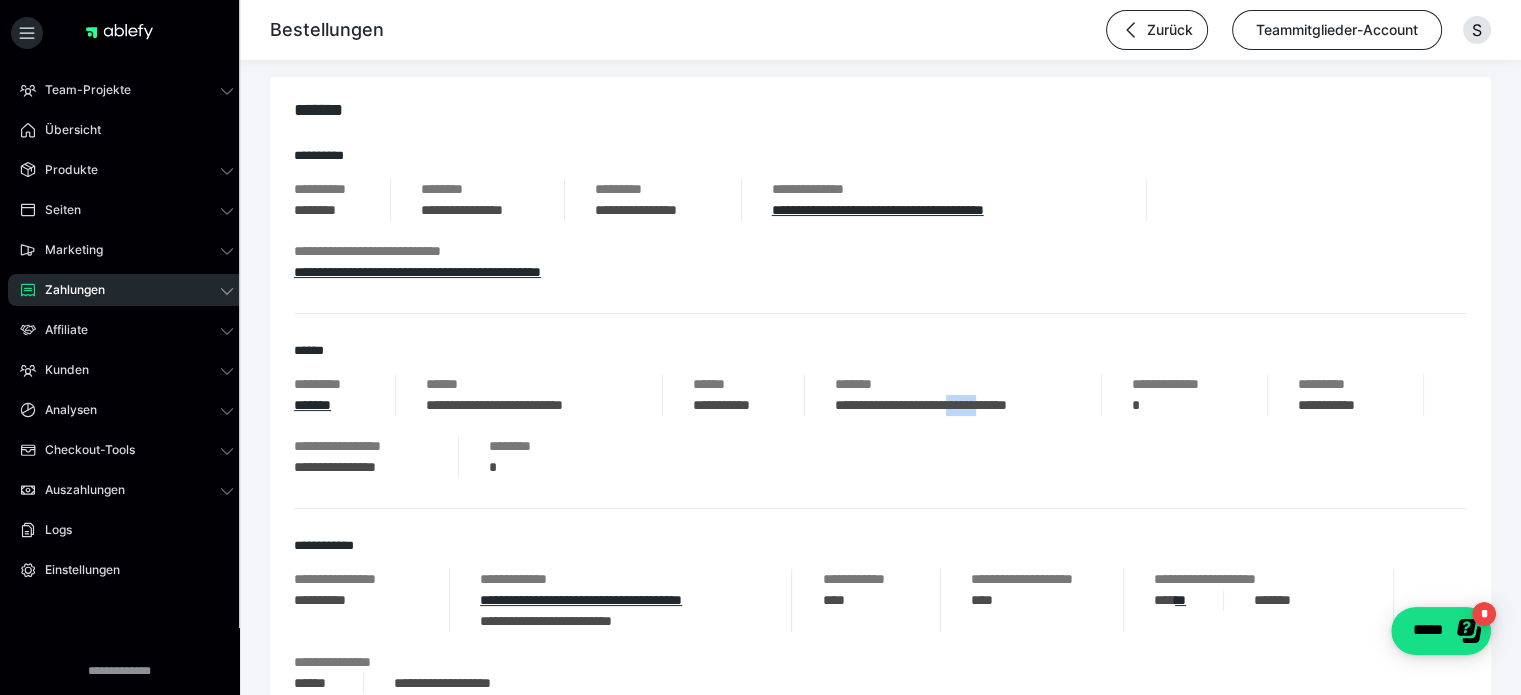 drag, startPoint x: 979, startPoint y: 401, endPoint x: 1008, endPoint y: 406, distance: 29.427877 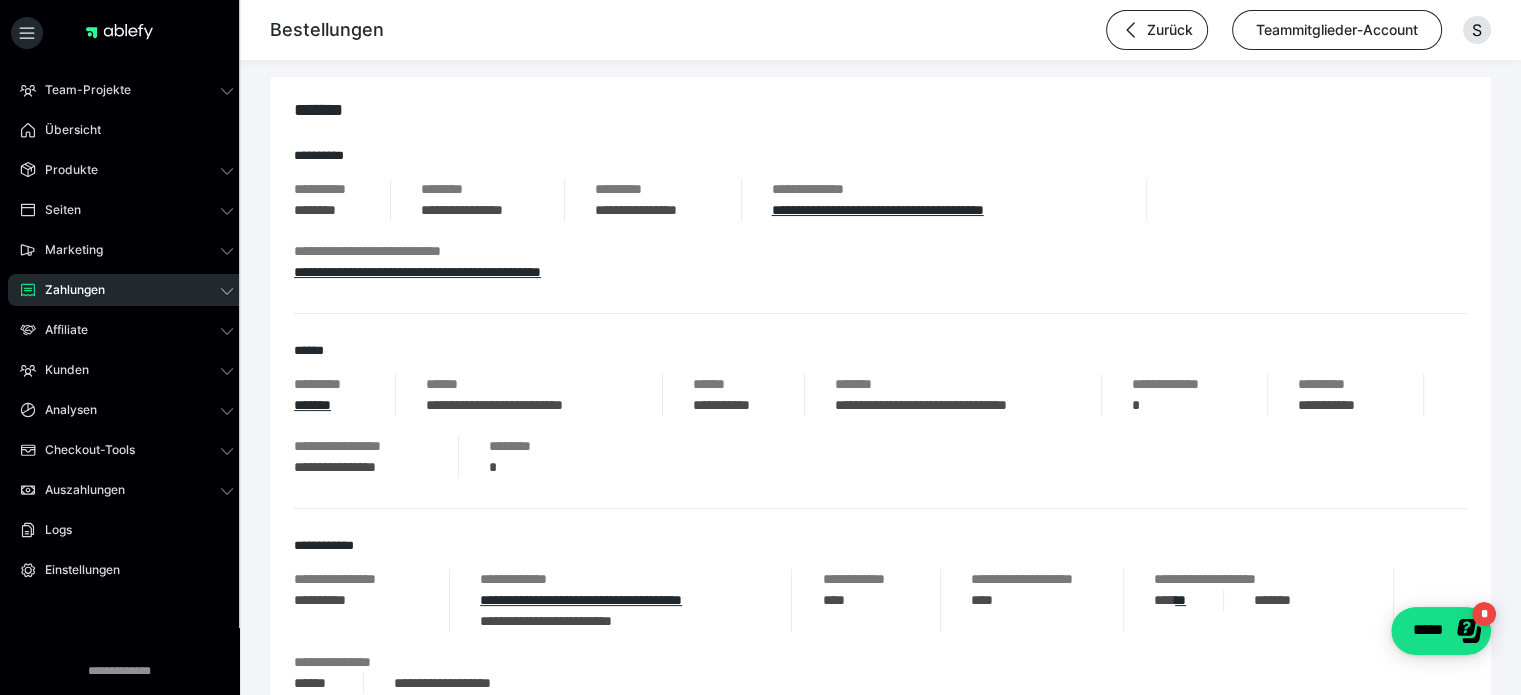 click on "**********" at bounding box center (953, 405) 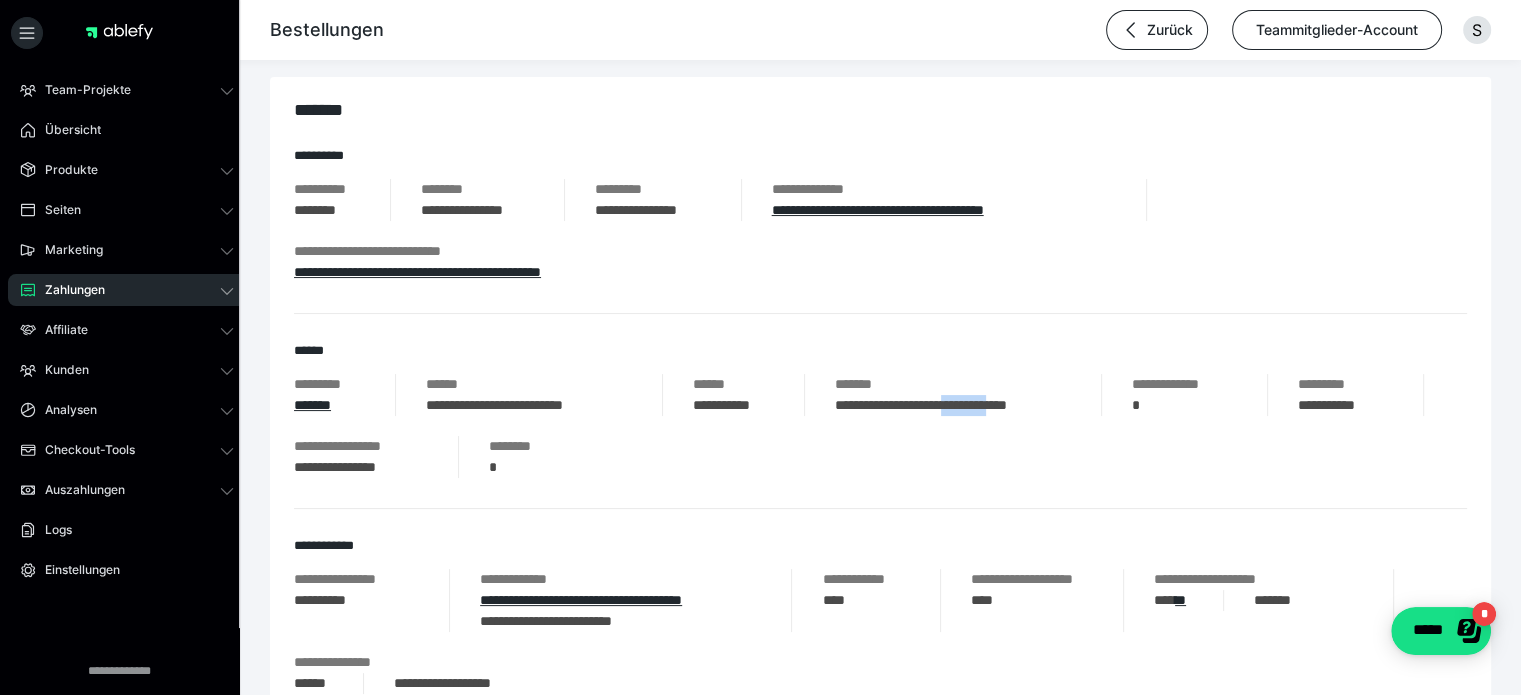 drag, startPoint x: 984, startPoint y: 403, endPoint x: 1041, endPoint y: 411, distance: 57.558666 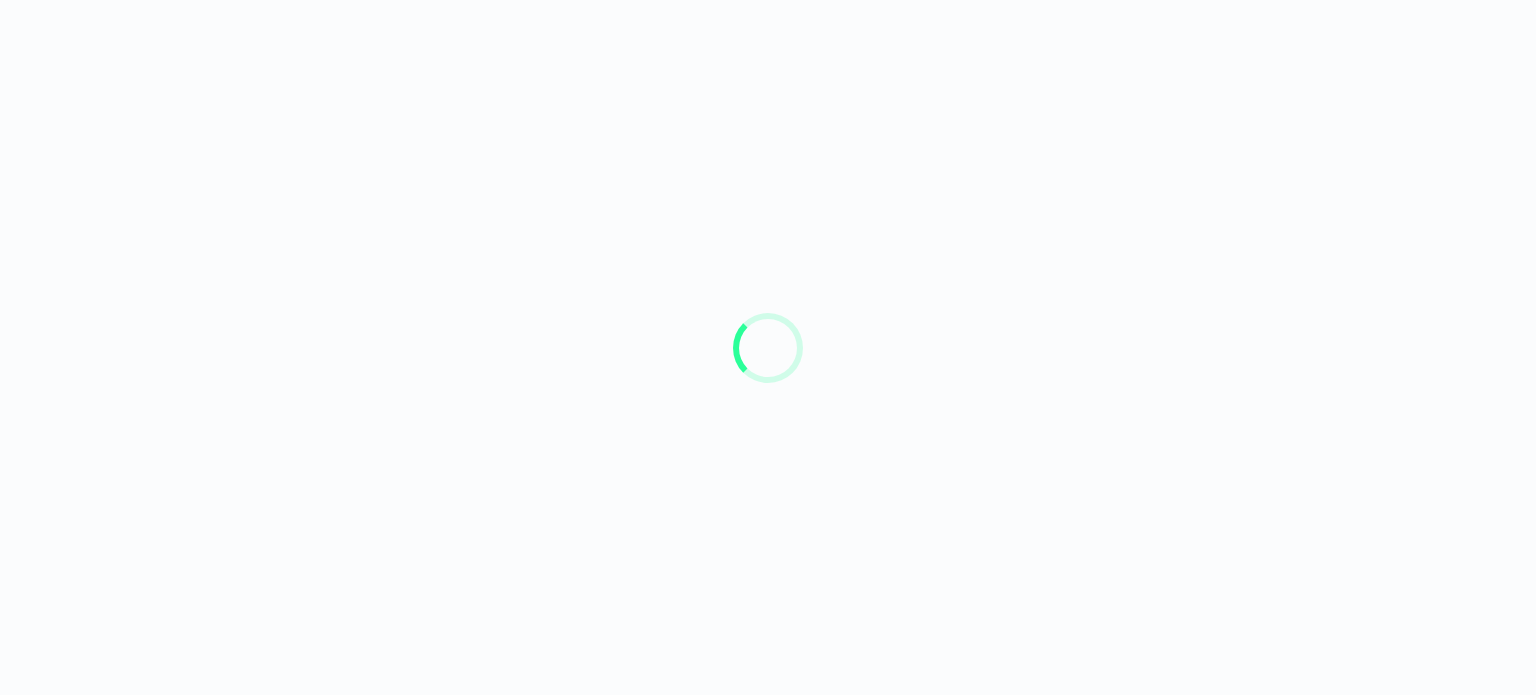 scroll, scrollTop: 0, scrollLeft: 0, axis: both 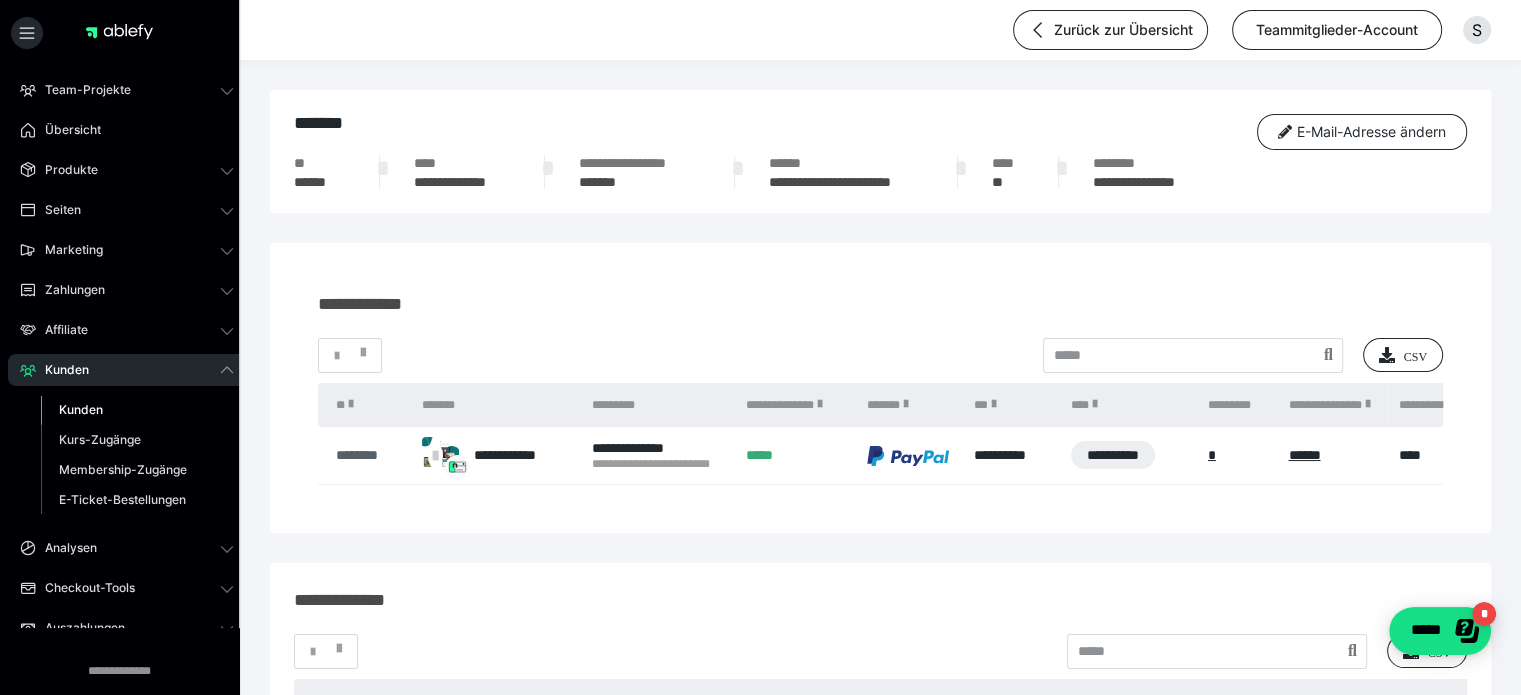 click on "********" at bounding box center (369, 455) 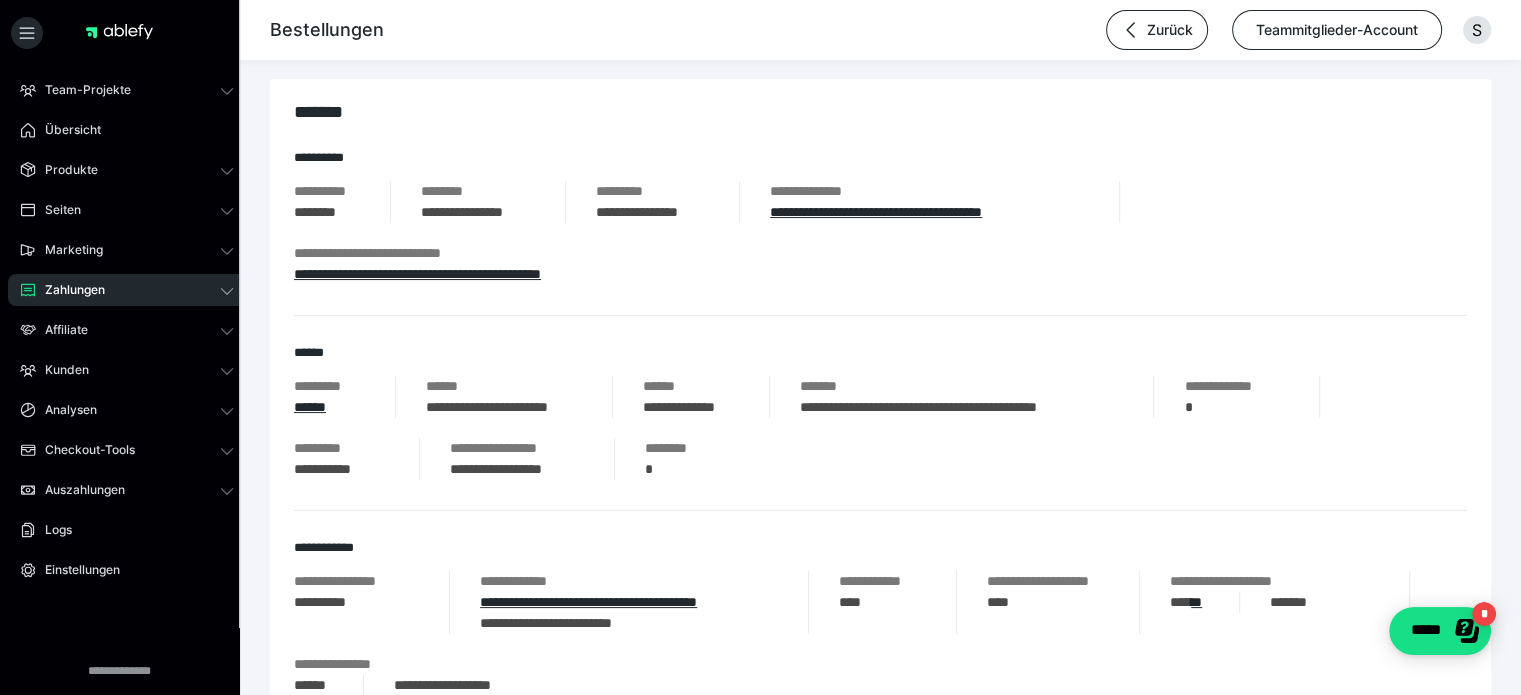 scroll, scrollTop: 200, scrollLeft: 0, axis: vertical 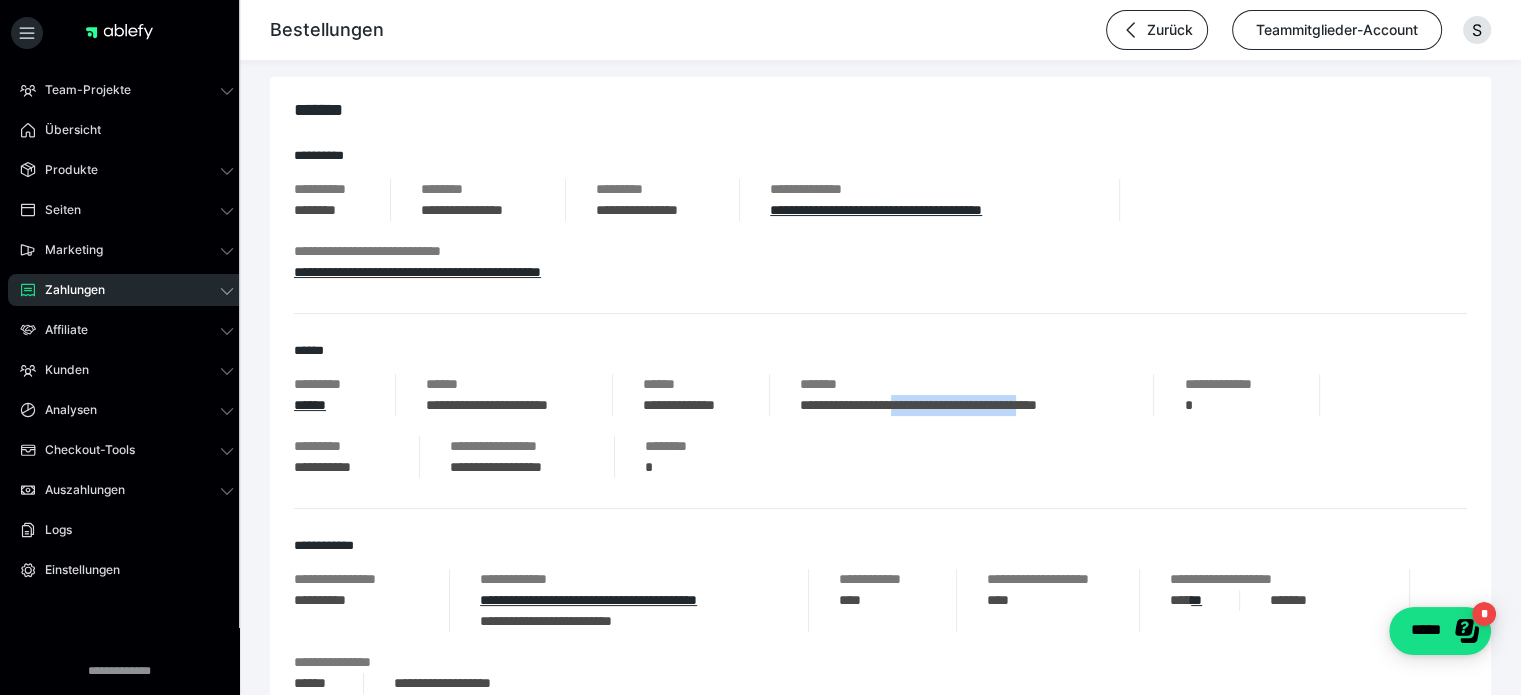 drag, startPoint x: 931, startPoint y: 407, endPoint x: 1096, endPoint y: 414, distance: 165.14842 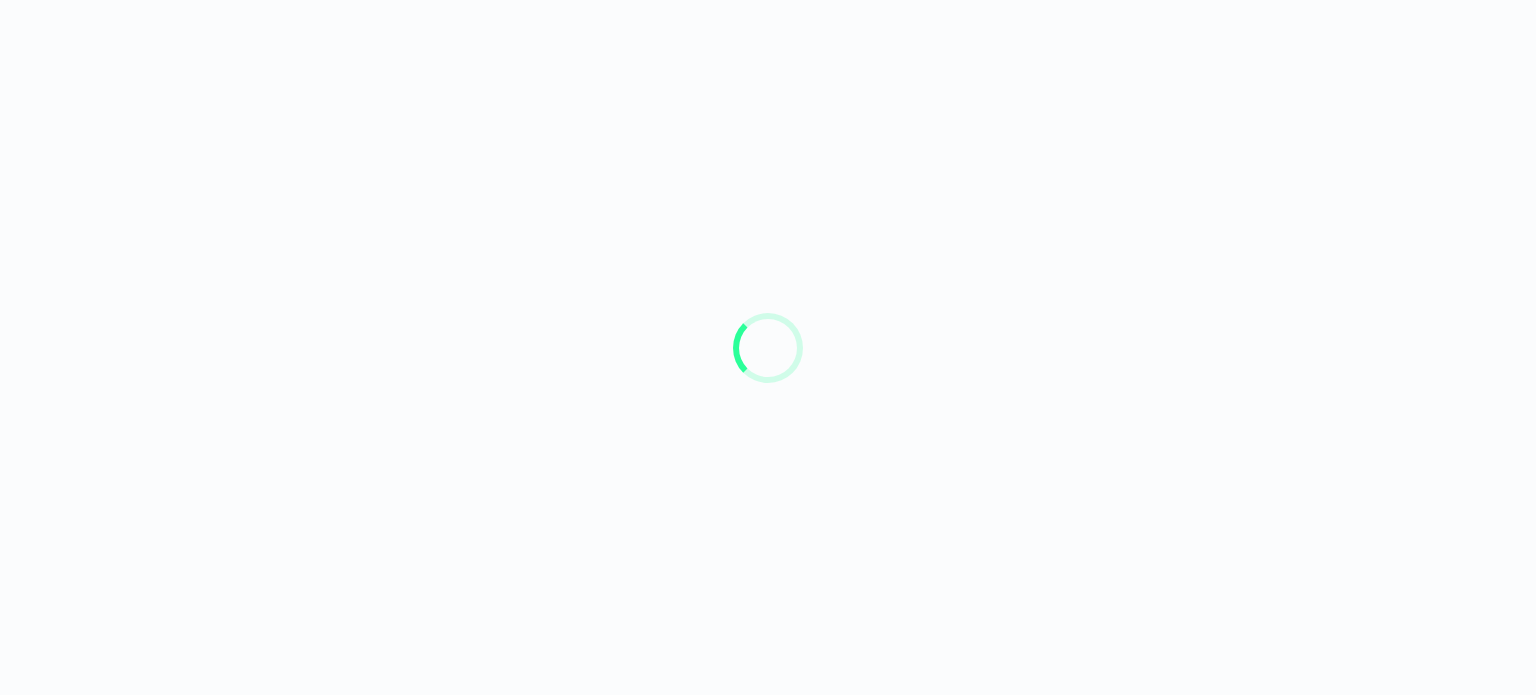 scroll, scrollTop: 0, scrollLeft: 0, axis: both 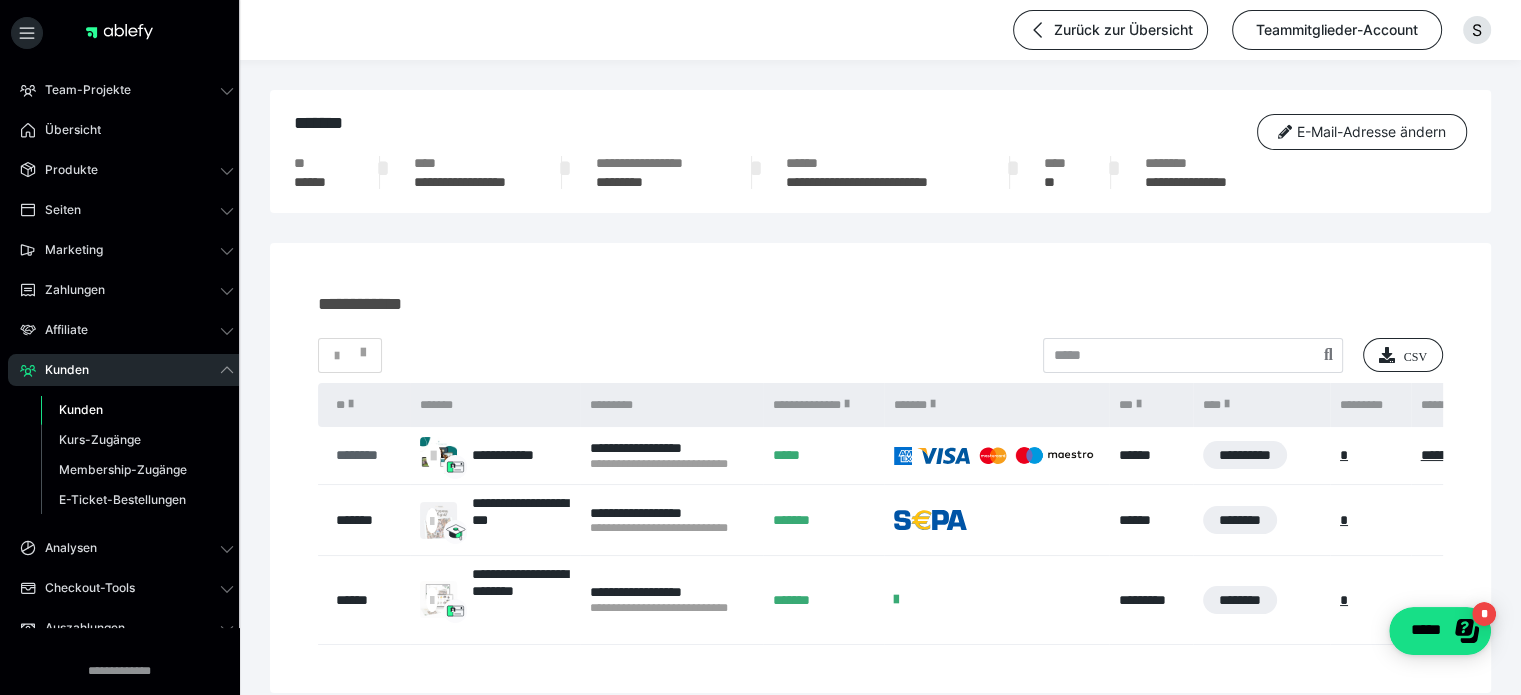 click on "********" at bounding box center (368, 455) 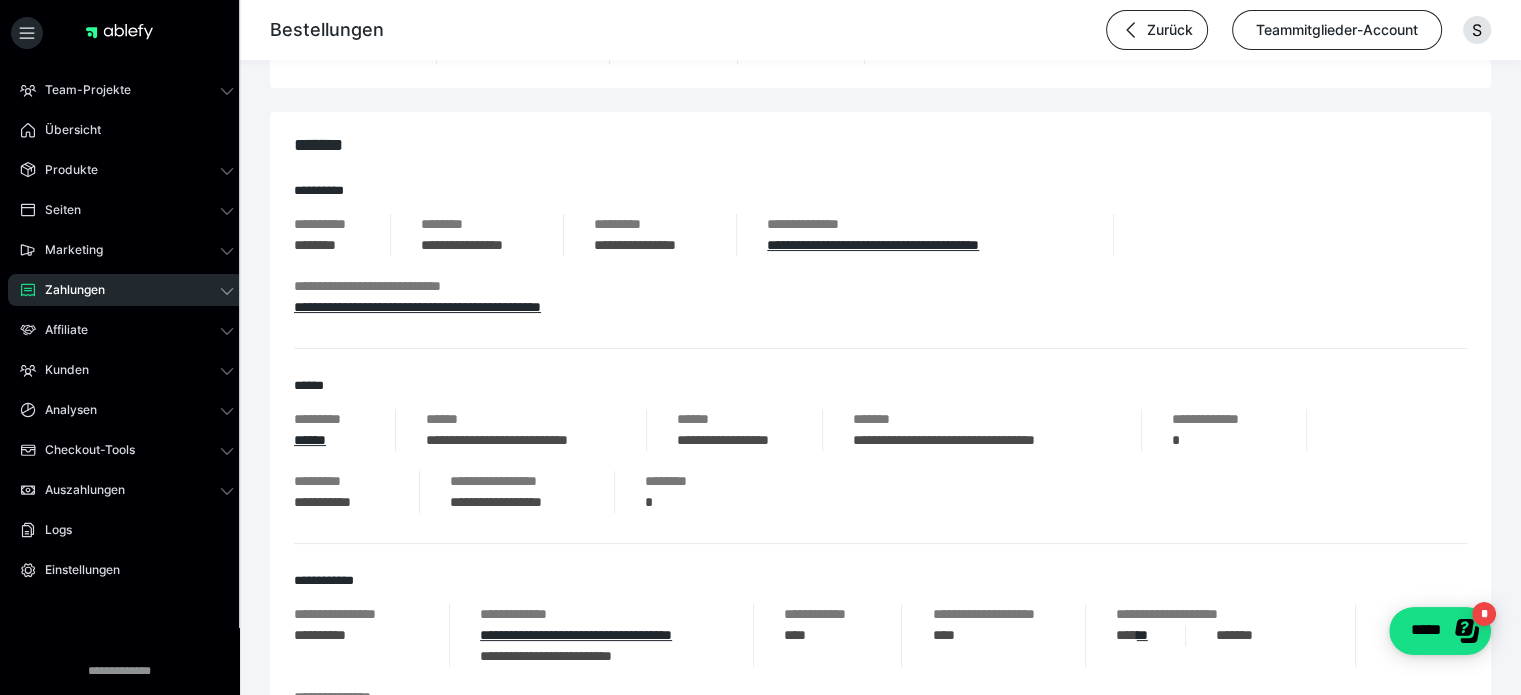 scroll, scrollTop: 300, scrollLeft: 0, axis: vertical 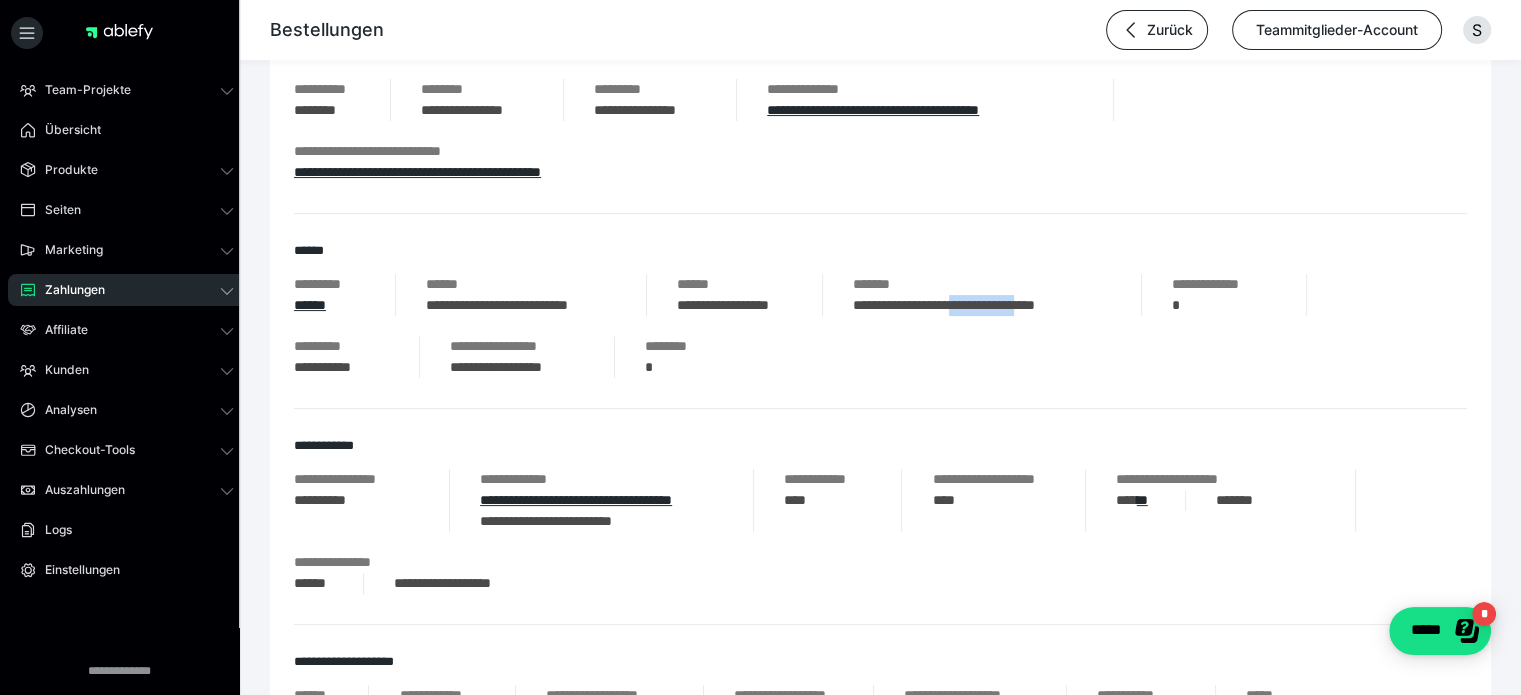 drag, startPoint x: 987, startPoint y: 306, endPoint x: 1084, endPoint y: 319, distance: 97.867256 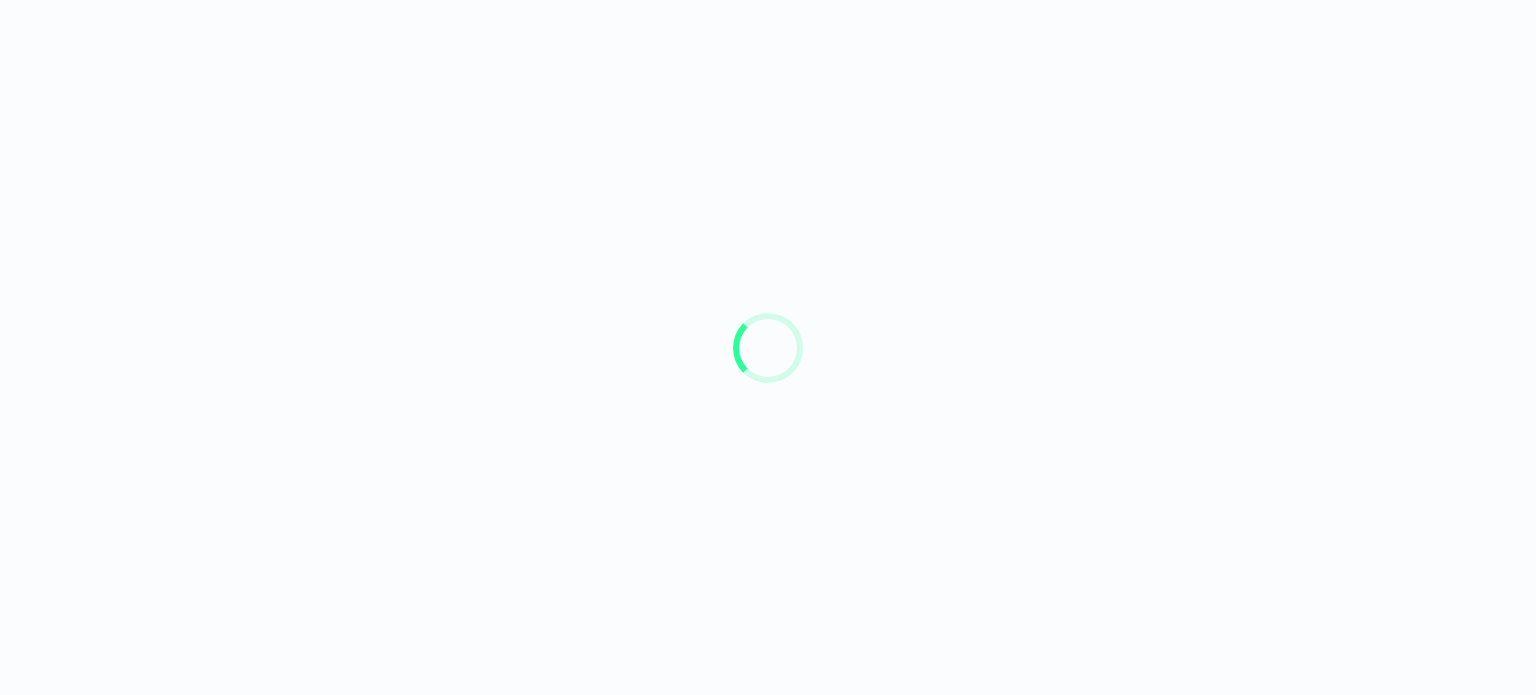 scroll, scrollTop: 0, scrollLeft: 0, axis: both 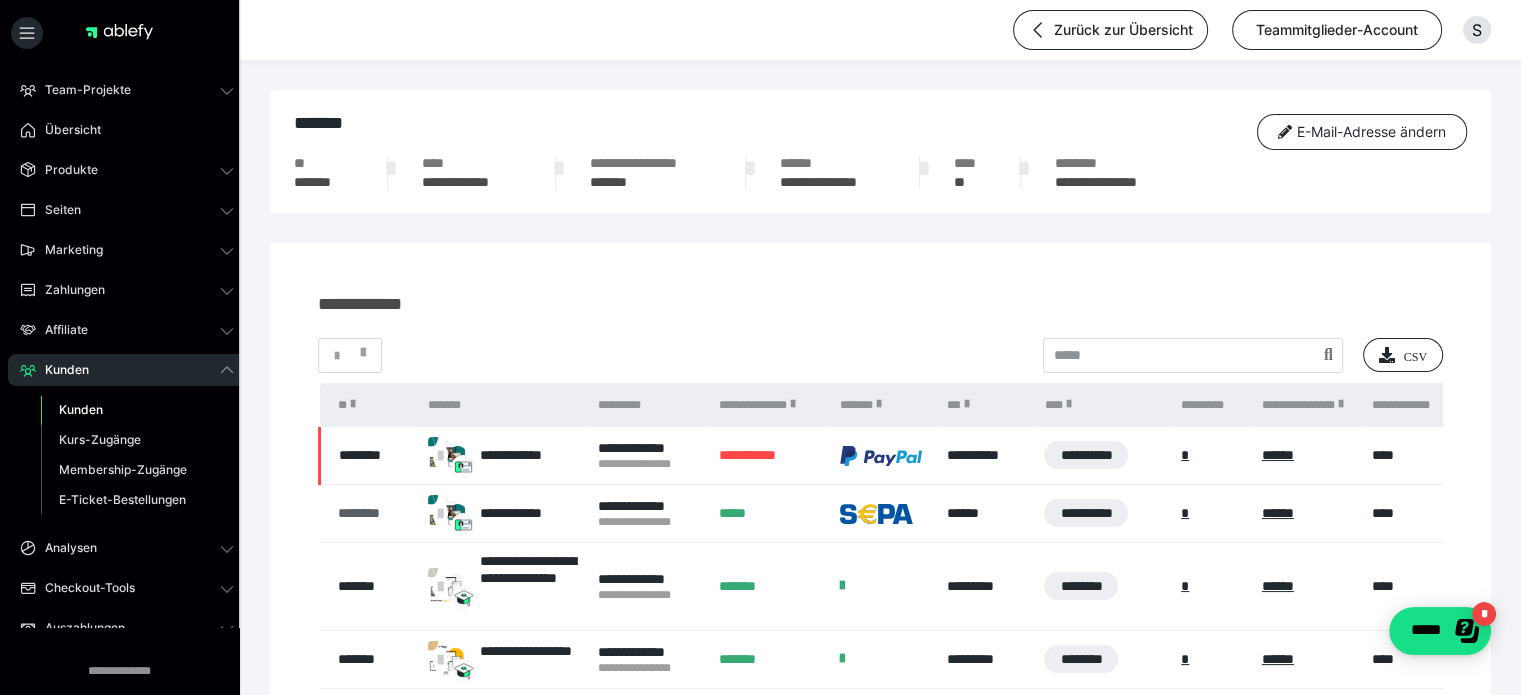 click on "********" at bounding box center [373, 513] 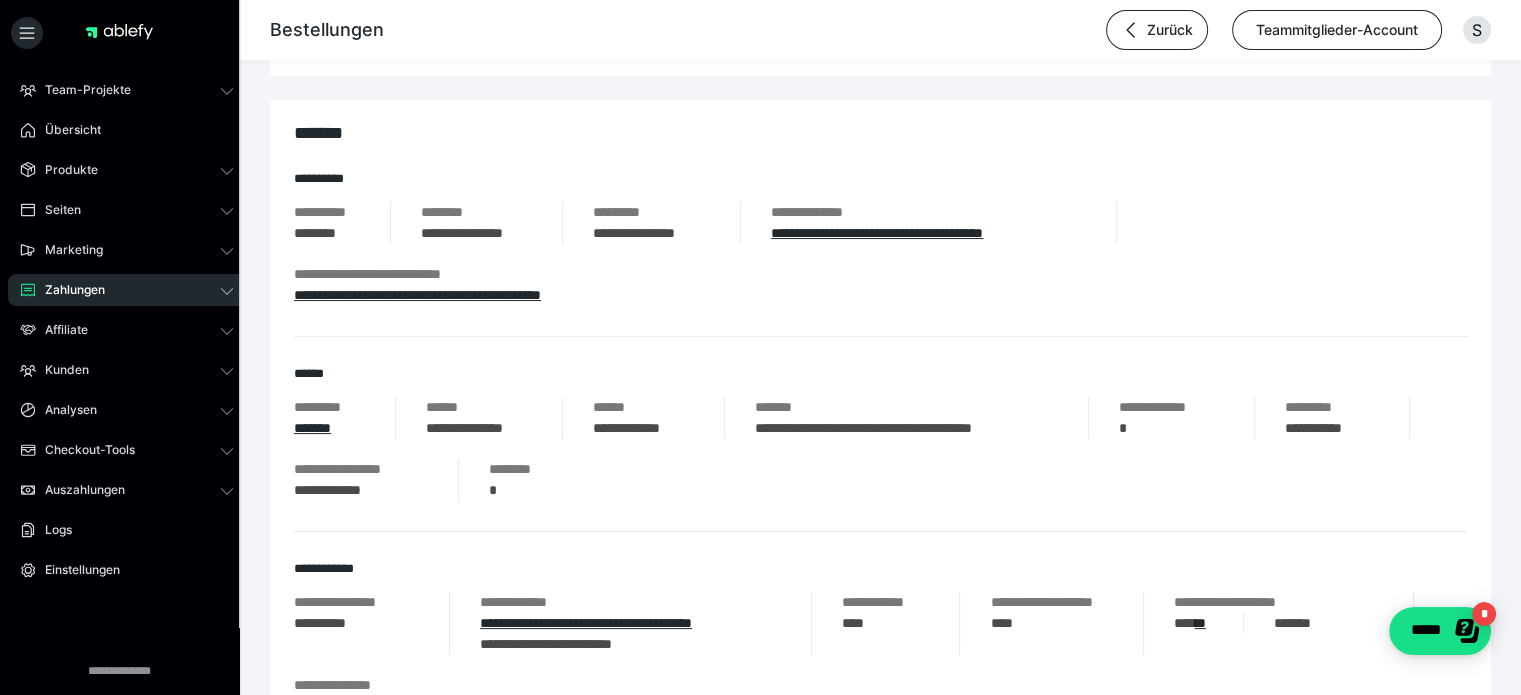 scroll, scrollTop: 200, scrollLeft: 0, axis: vertical 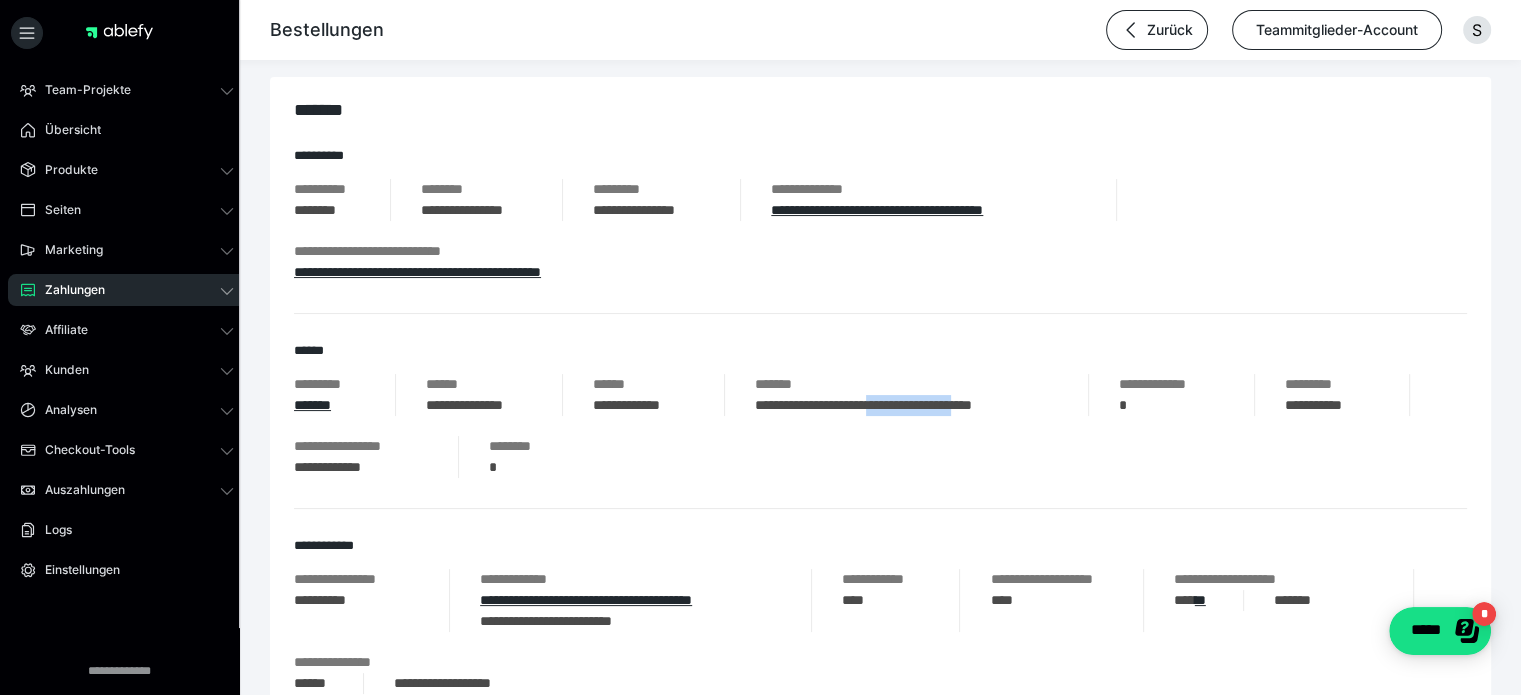drag, startPoint x: 905, startPoint y: 400, endPoint x: 1027, endPoint y: 418, distance: 123.32072 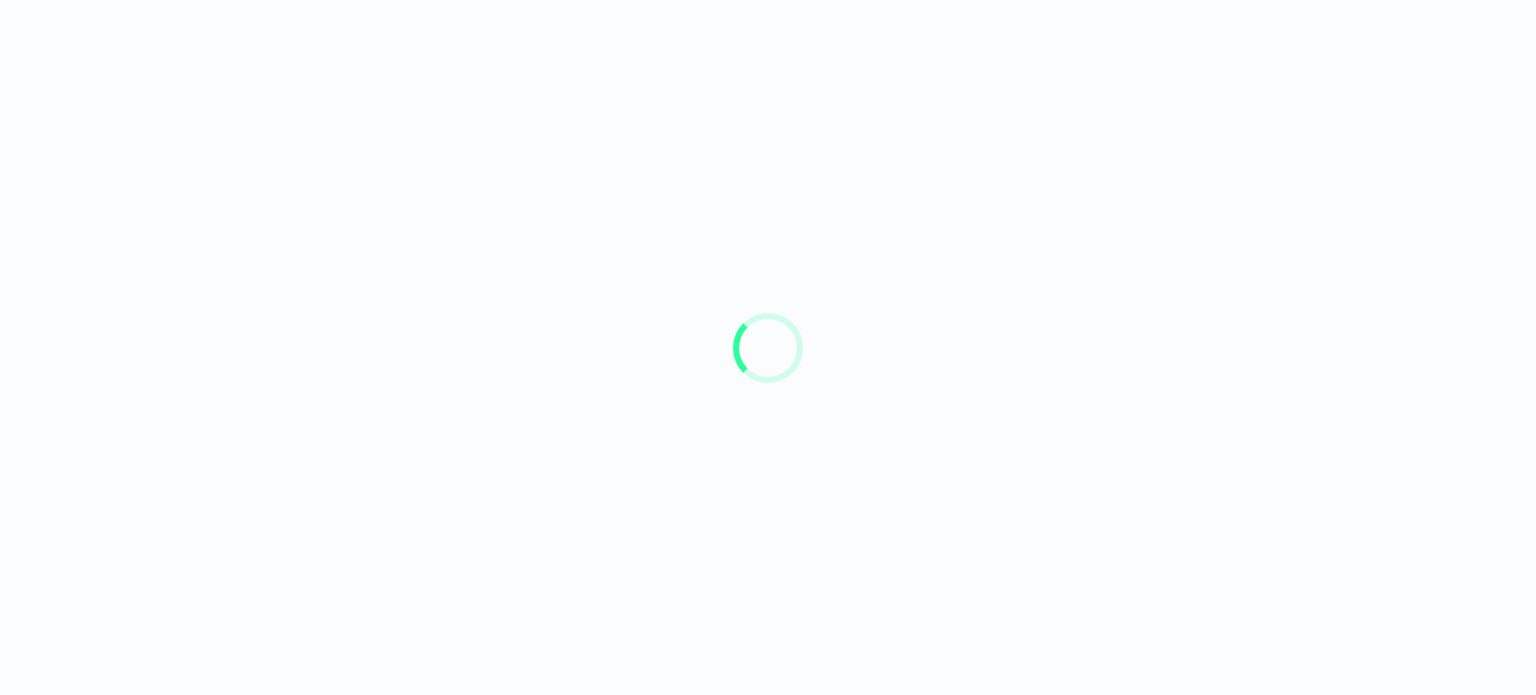 scroll, scrollTop: 0, scrollLeft: 0, axis: both 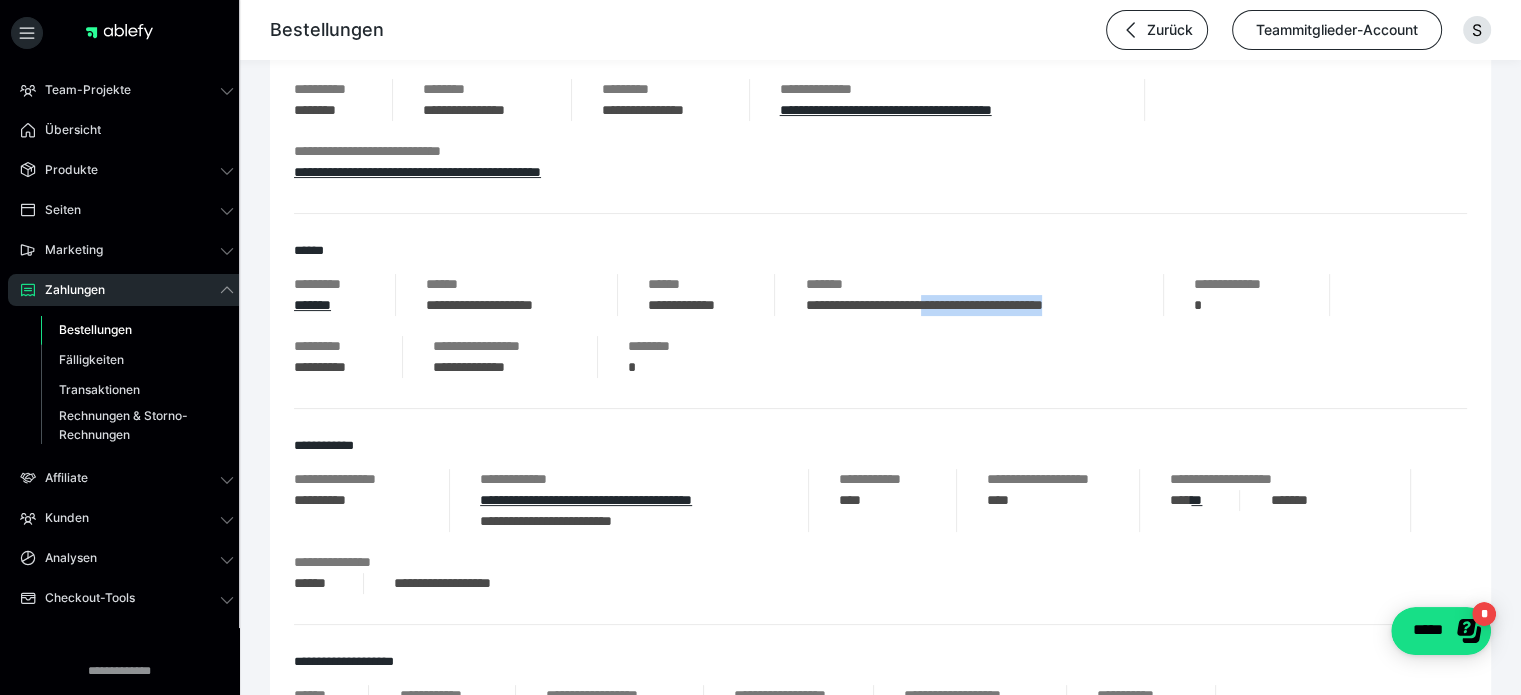 drag, startPoint x: 966, startPoint y: 304, endPoint x: 1135, endPoint y: 314, distance: 169.2956 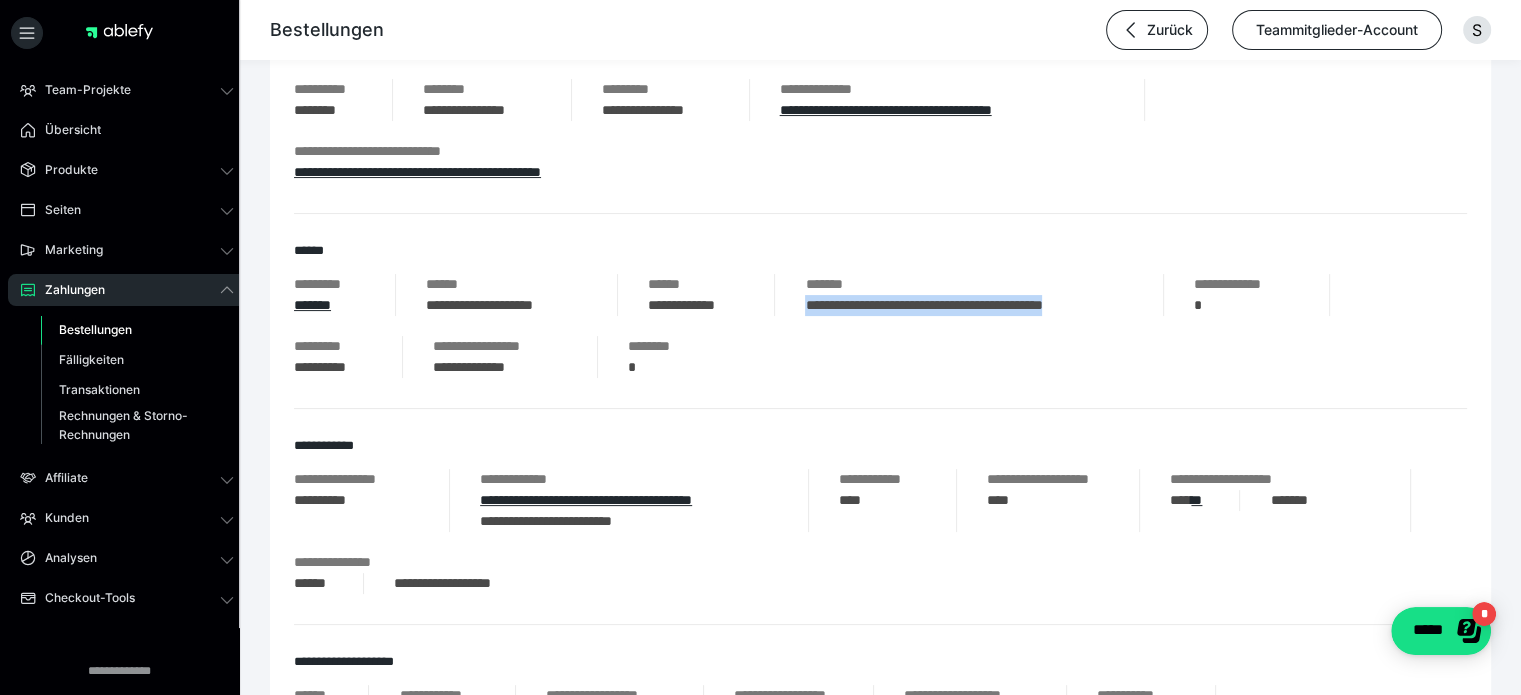 drag, startPoint x: 804, startPoint y: 306, endPoint x: 1138, endPoint y: 326, distance: 334.59827 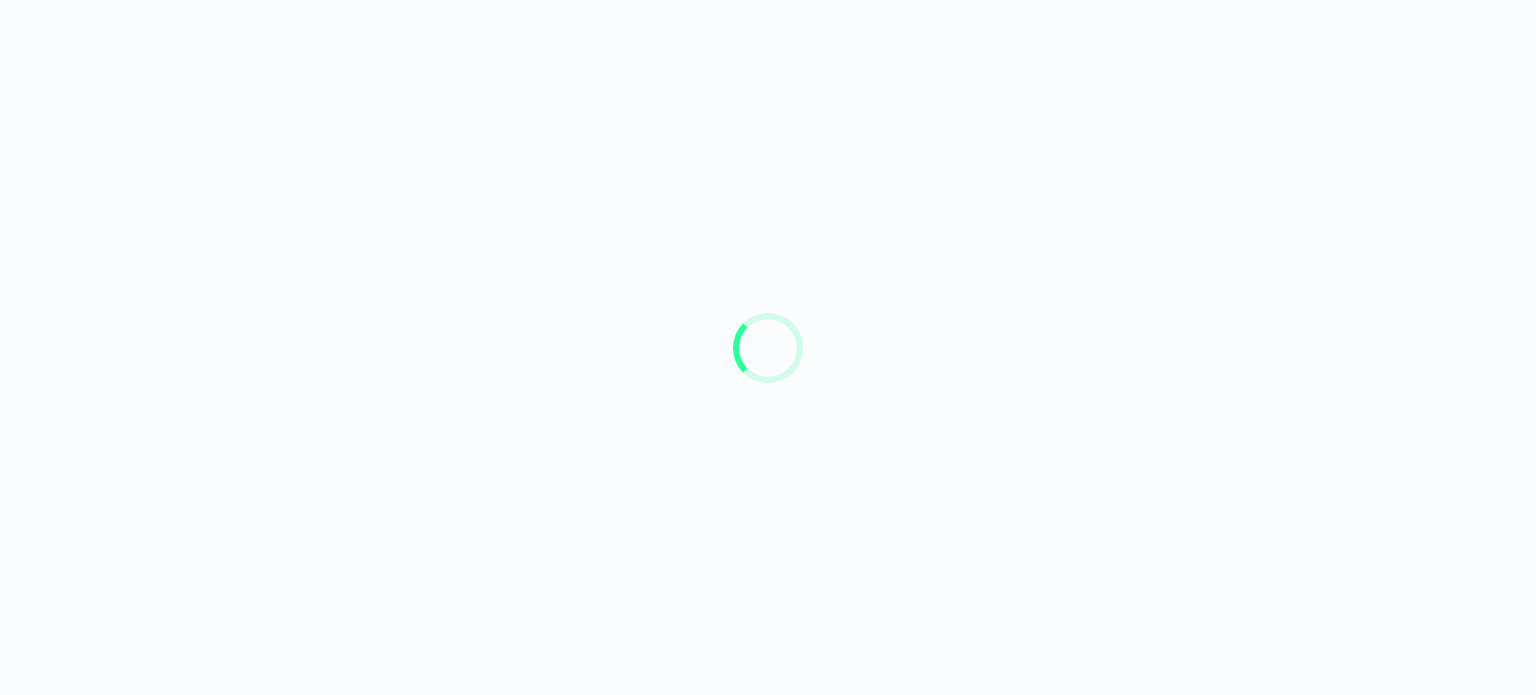 scroll, scrollTop: 0, scrollLeft: 0, axis: both 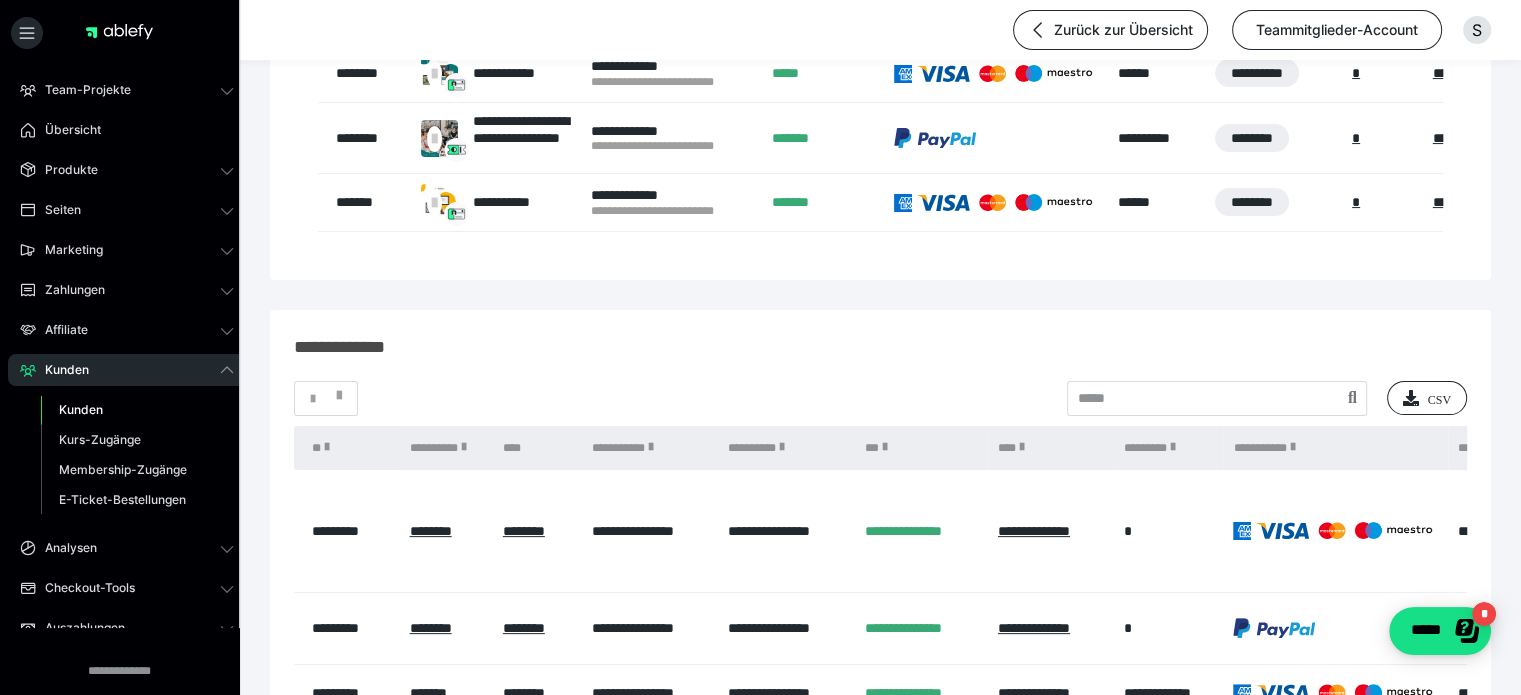 drag, startPoint x: 356, startPoint y: 344, endPoint x: 883, endPoint y: 303, distance: 528.59247 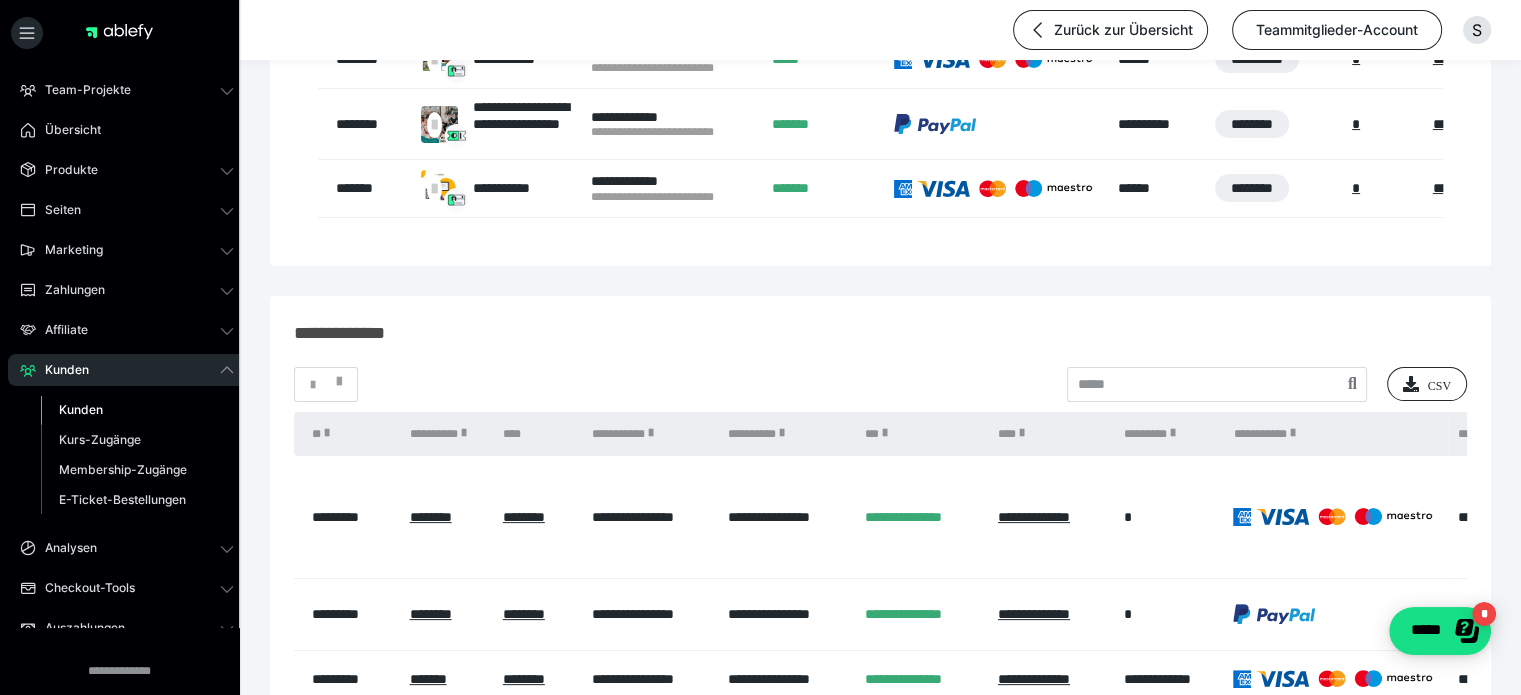 scroll, scrollTop: 568, scrollLeft: 0, axis: vertical 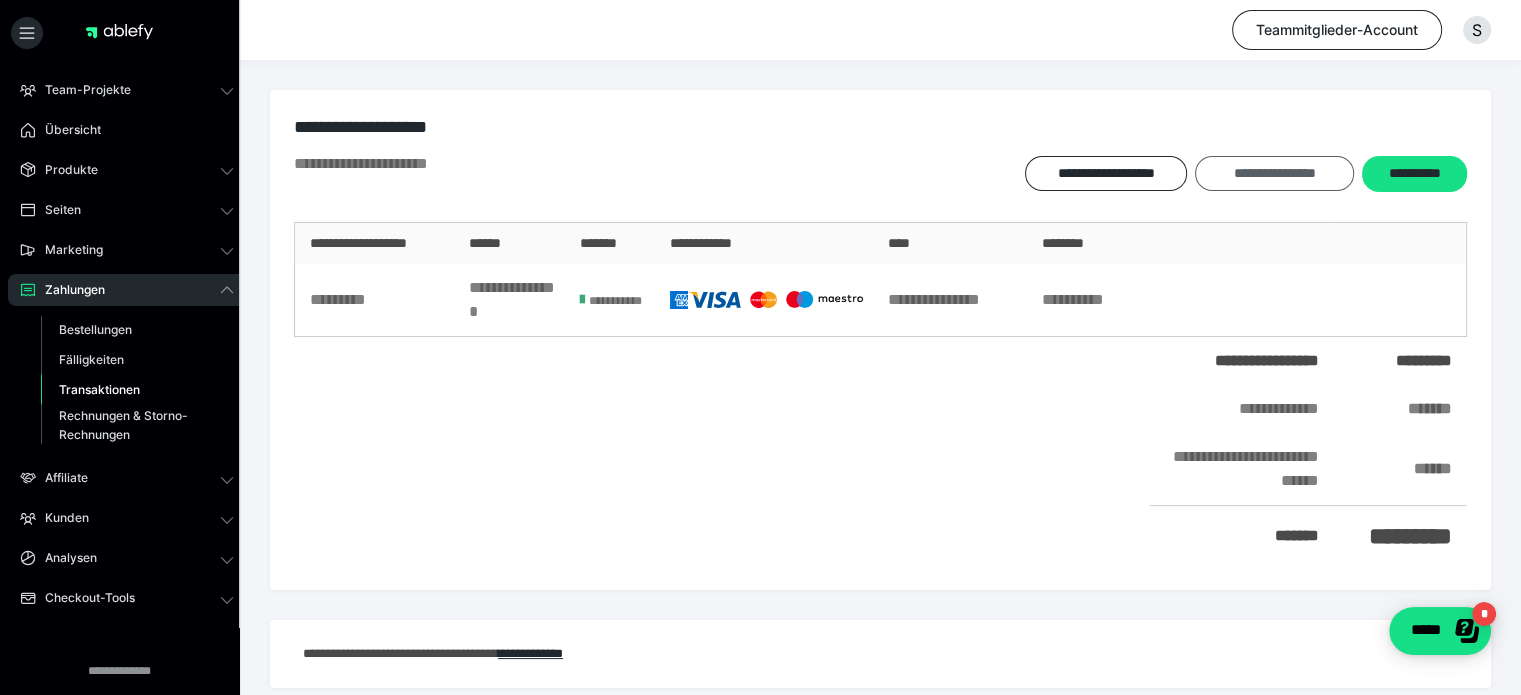 click on "**********" at bounding box center [1274, 173] 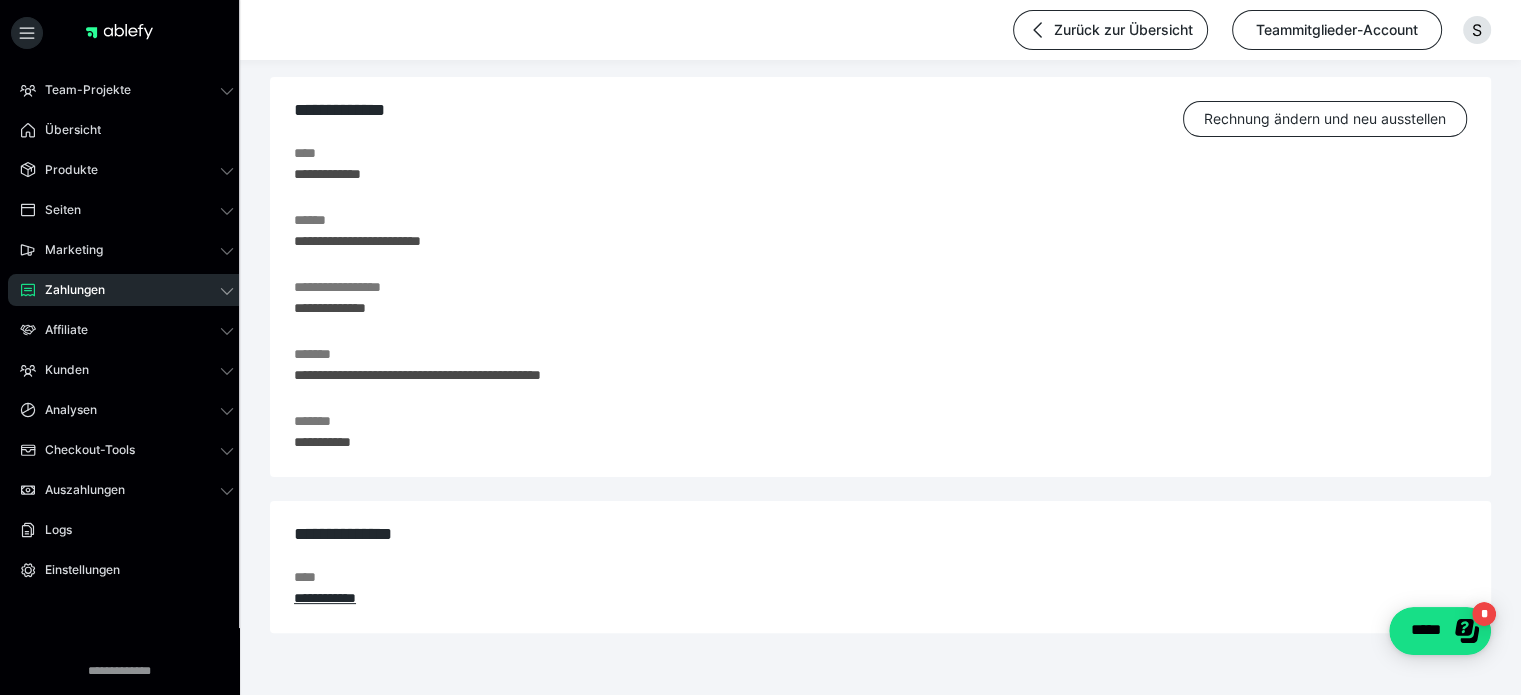 scroll, scrollTop: 400, scrollLeft: 0, axis: vertical 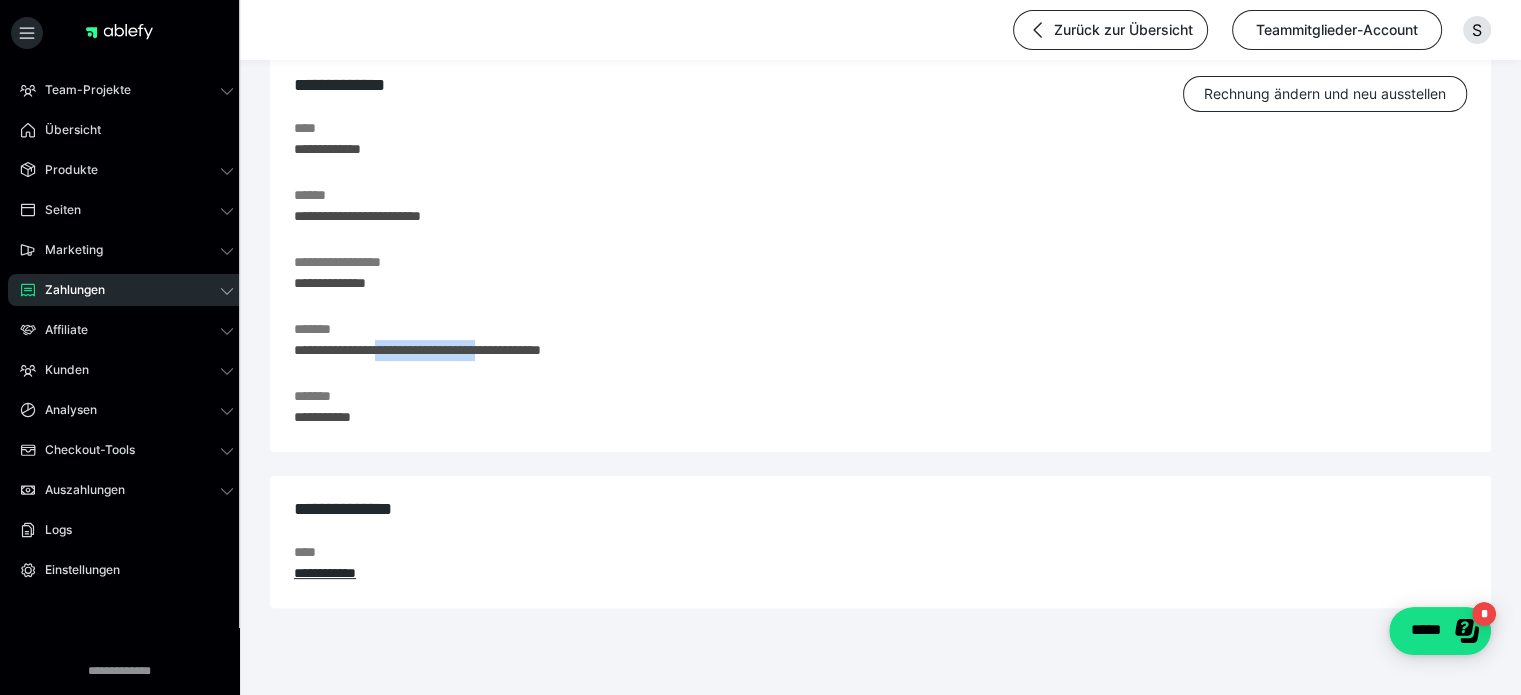 drag, startPoint x: 386, startPoint y: 348, endPoint x: 530, endPoint y: 351, distance: 144.03125 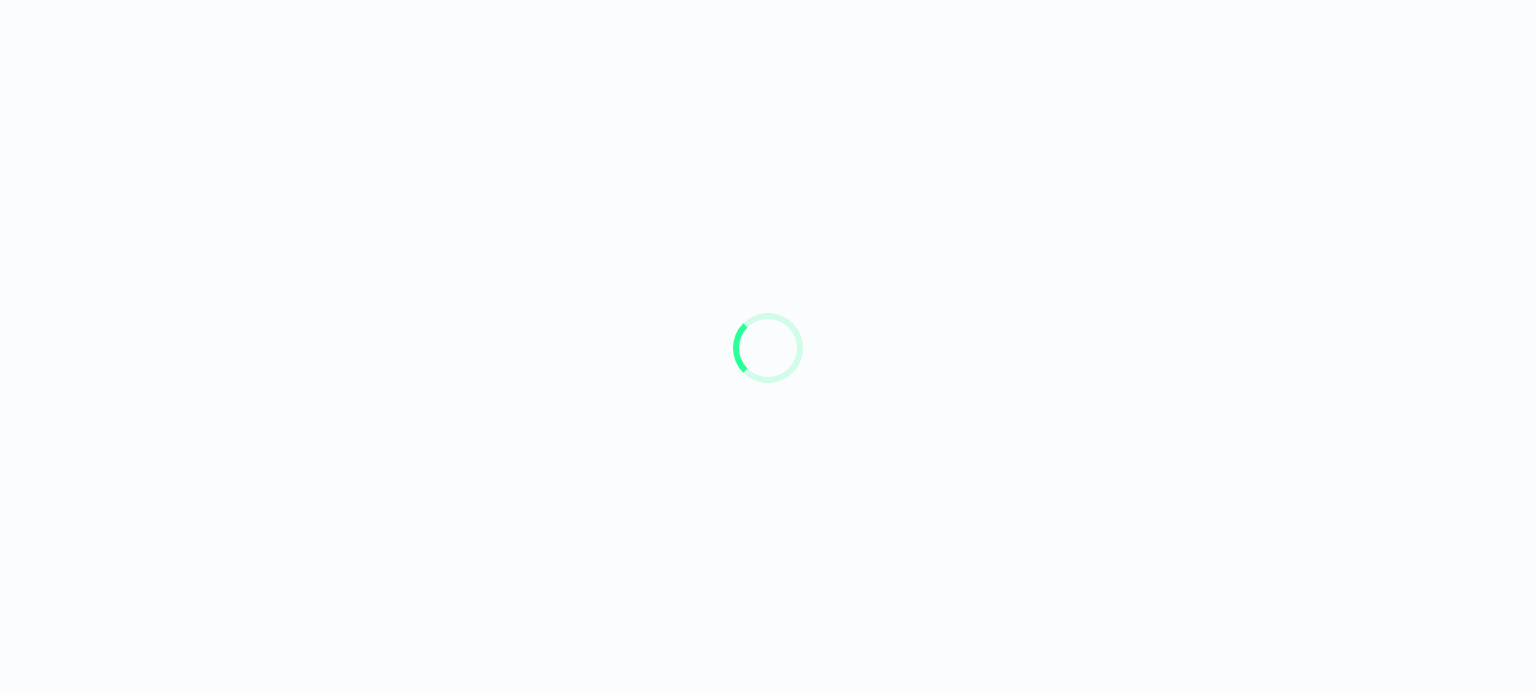 scroll, scrollTop: 0, scrollLeft: 0, axis: both 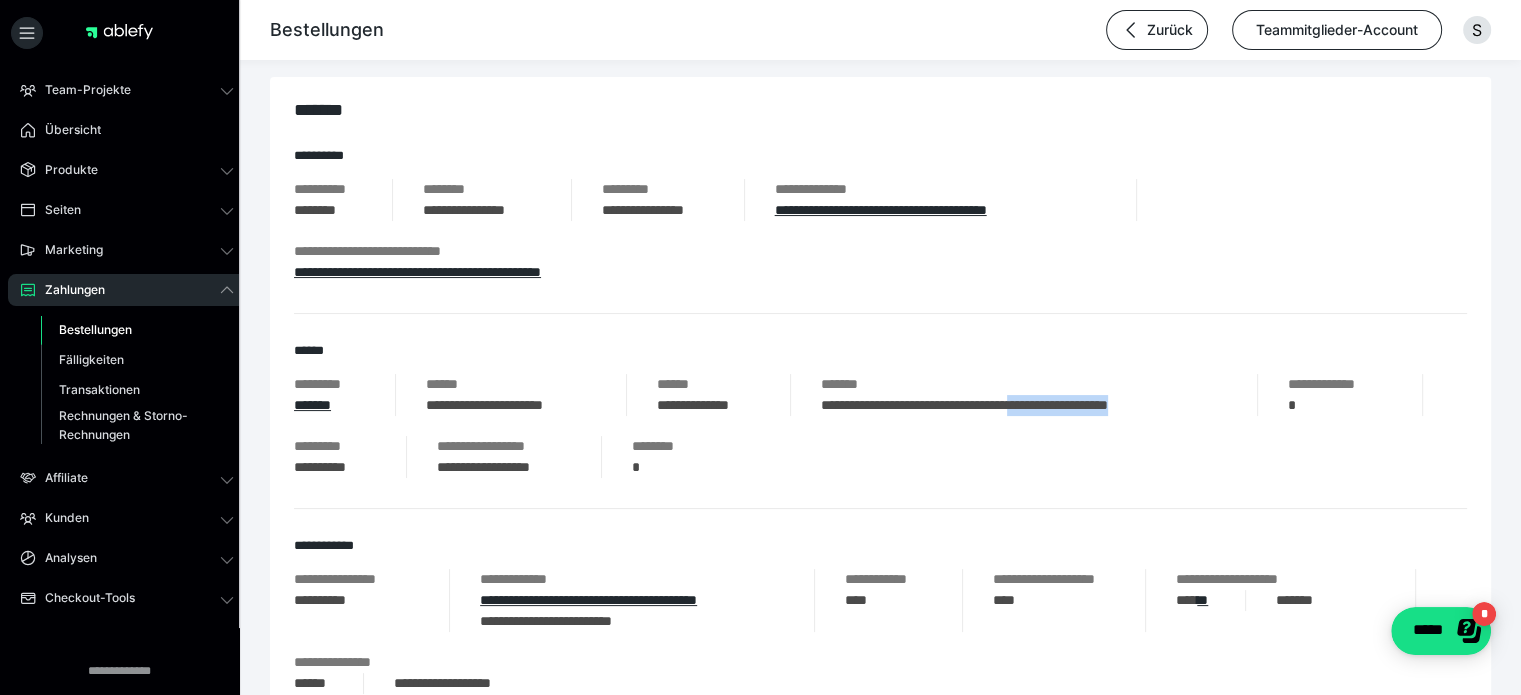 drag, startPoint x: 1082, startPoint y: 403, endPoint x: 1226, endPoint y: 407, distance: 144.05554 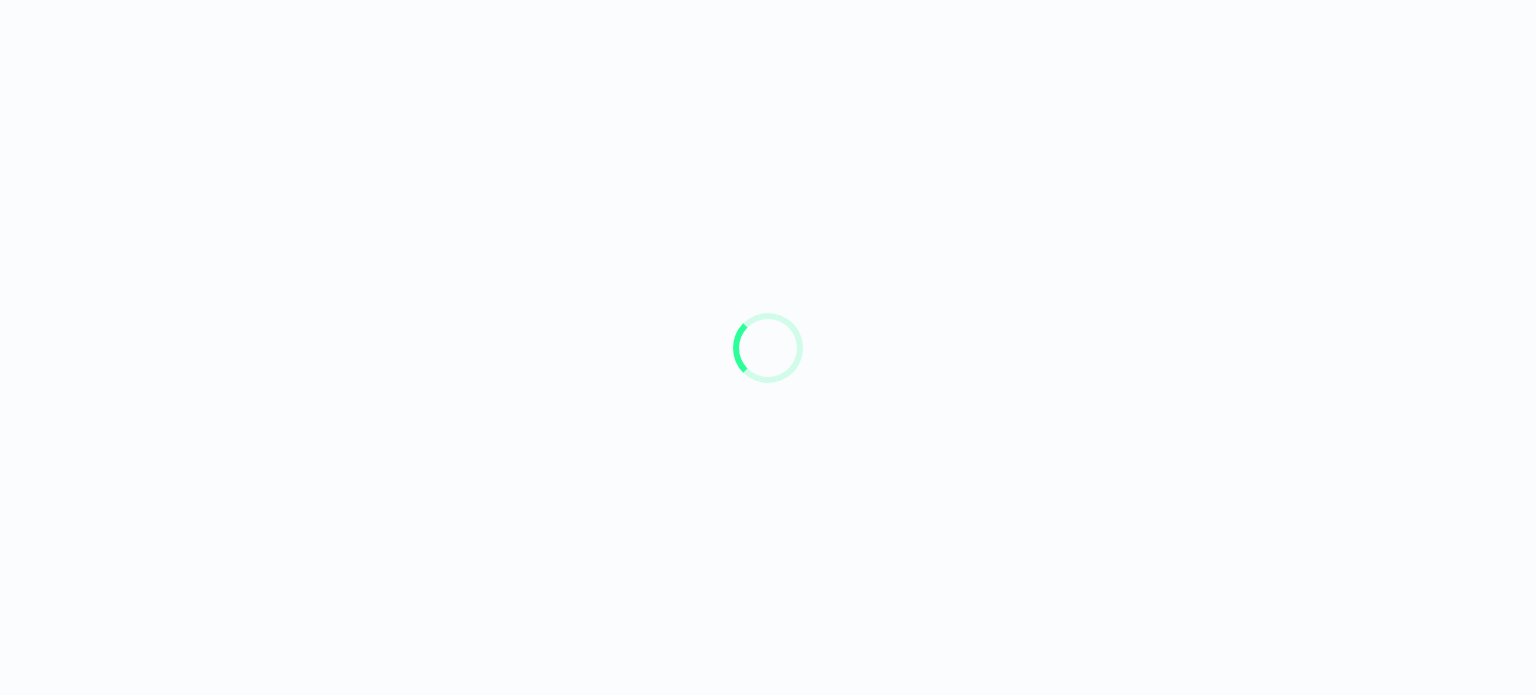 scroll, scrollTop: 0, scrollLeft: 0, axis: both 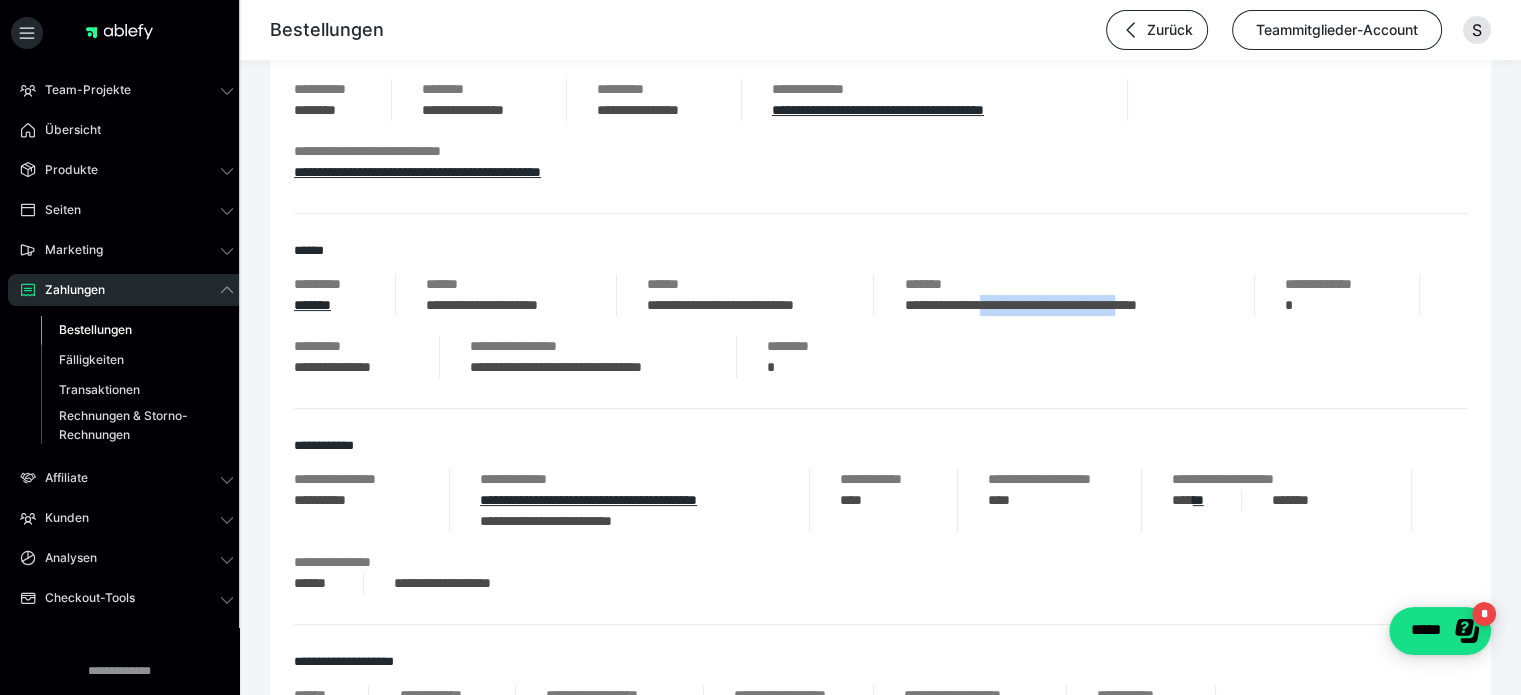 drag, startPoint x: 1008, startPoint y: 302, endPoint x: 1192, endPoint y: 315, distance: 184.45866 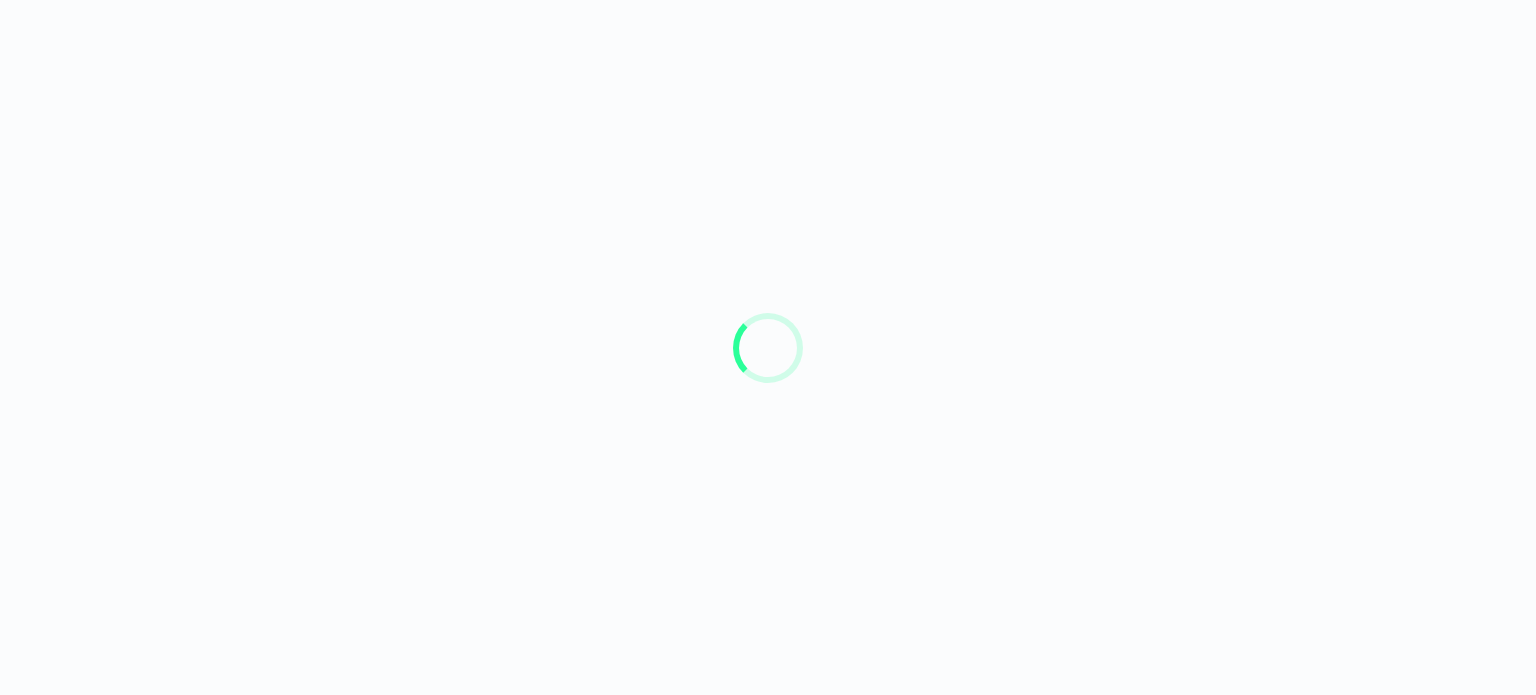 scroll, scrollTop: 0, scrollLeft: 0, axis: both 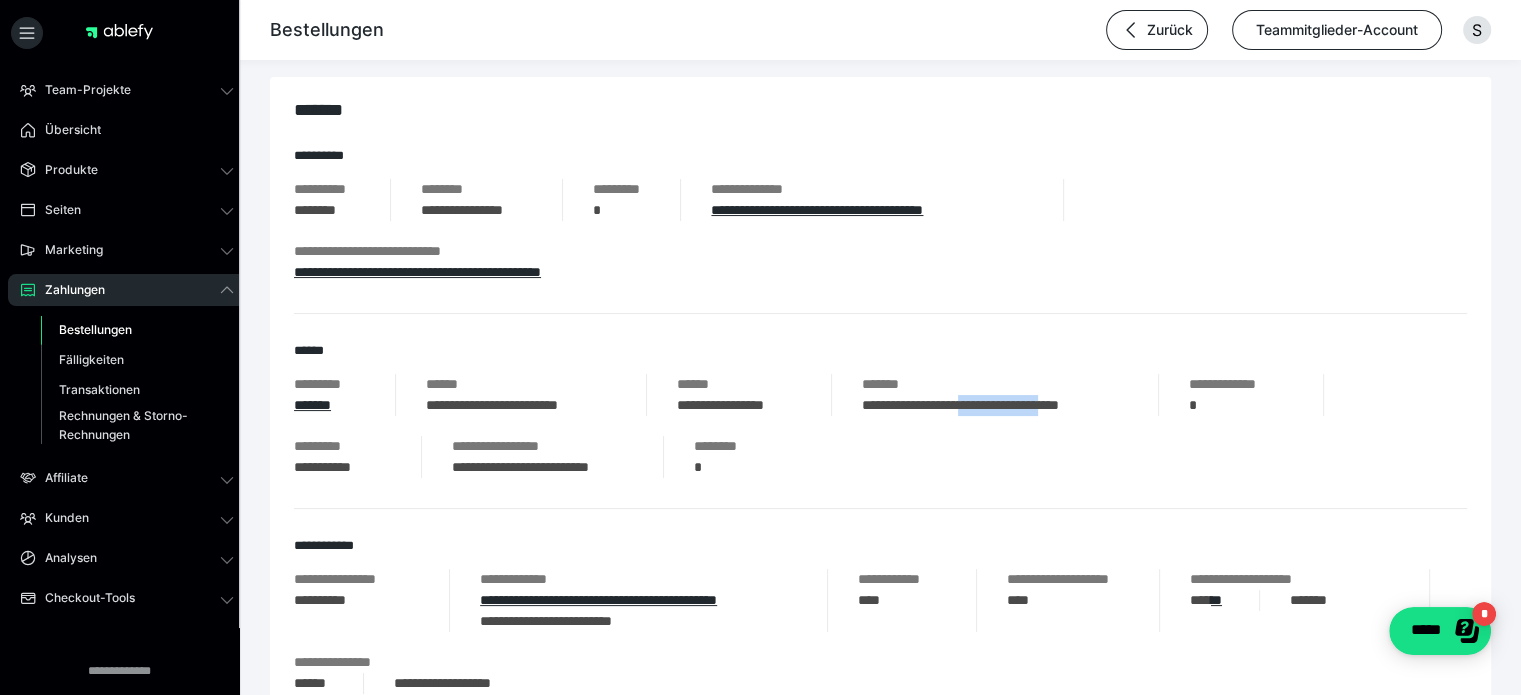 drag, startPoint x: 996, startPoint y: 411, endPoint x: 1100, endPoint y: 408, distance: 104.04326 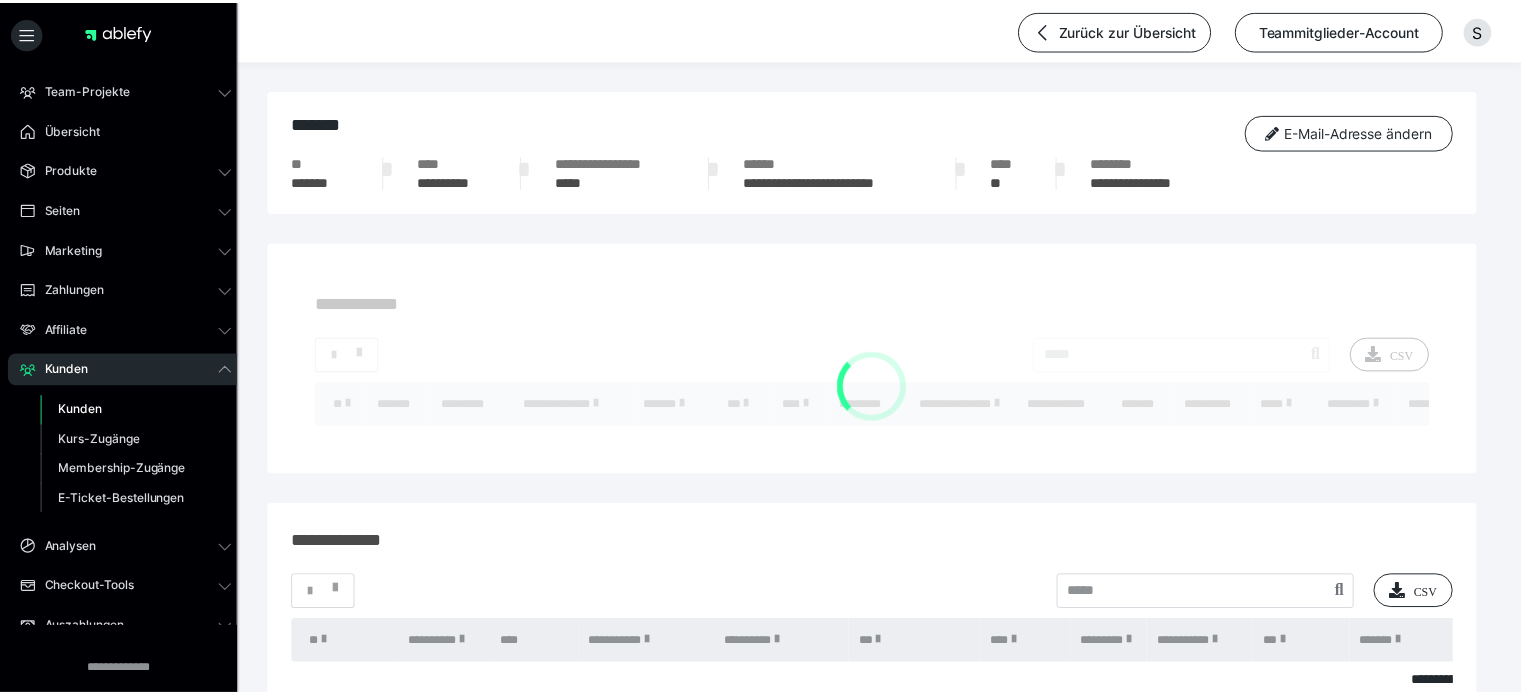 scroll, scrollTop: 0, scrollLeft: 0, axis: both 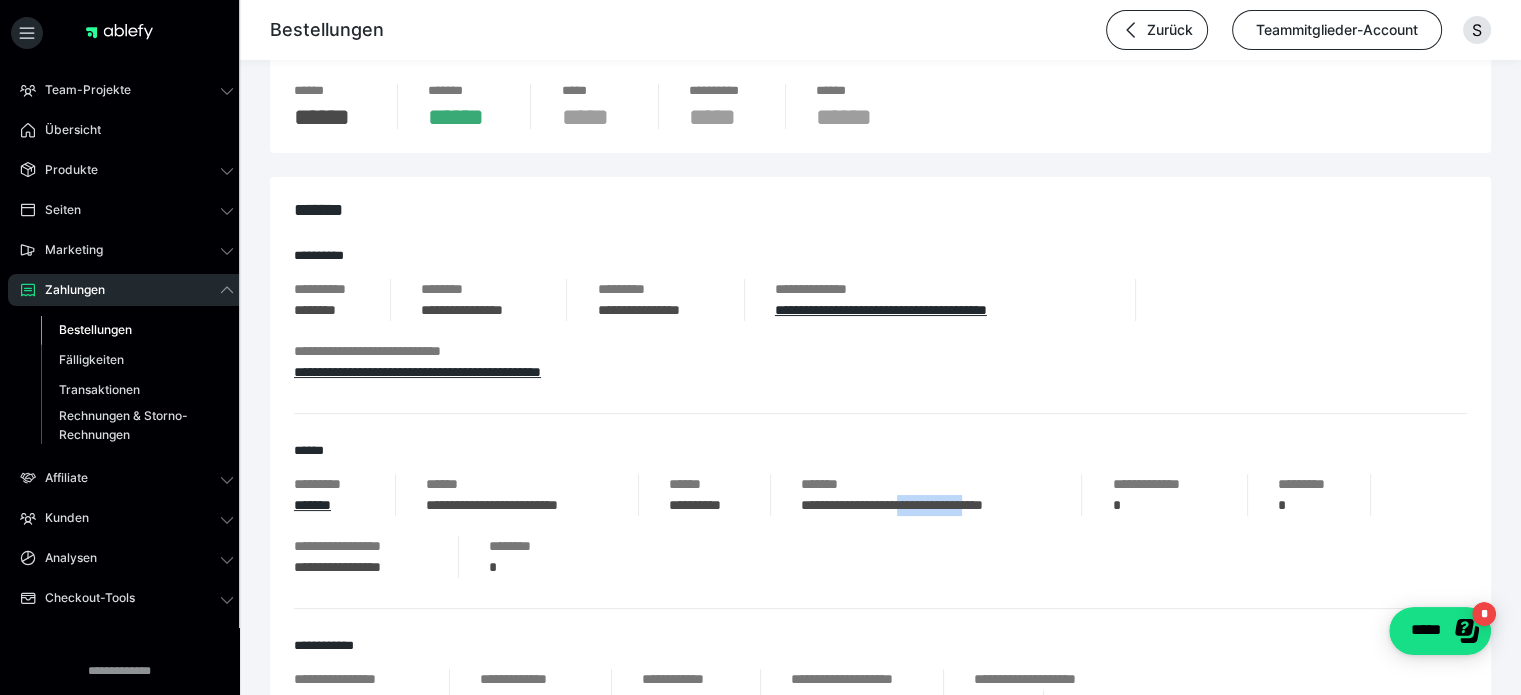 drag, startPoint x: 923, startPoint y: 503, endPoint x: 1022, endPoint y: 511, distance: 99.32271 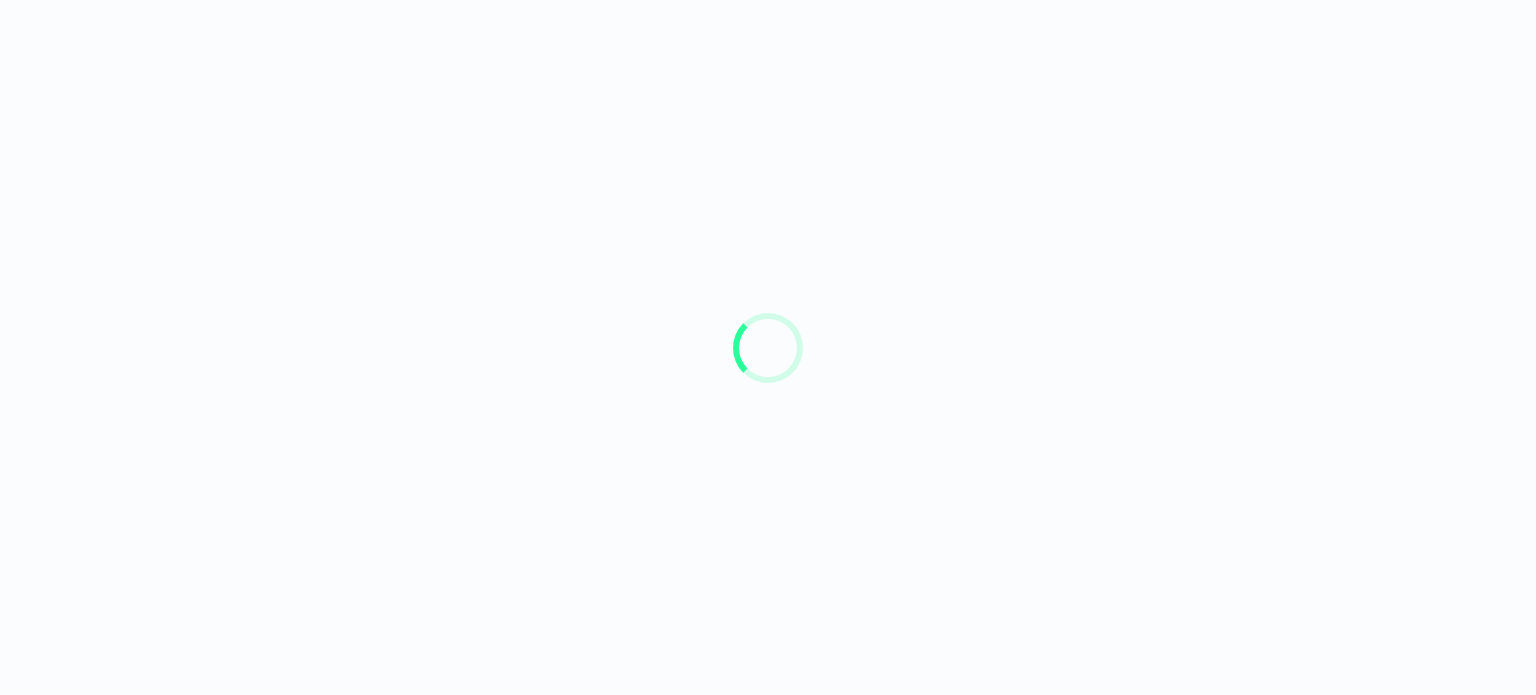 scroll, scrollTop: 0, scrollLeft: 0, axis: both 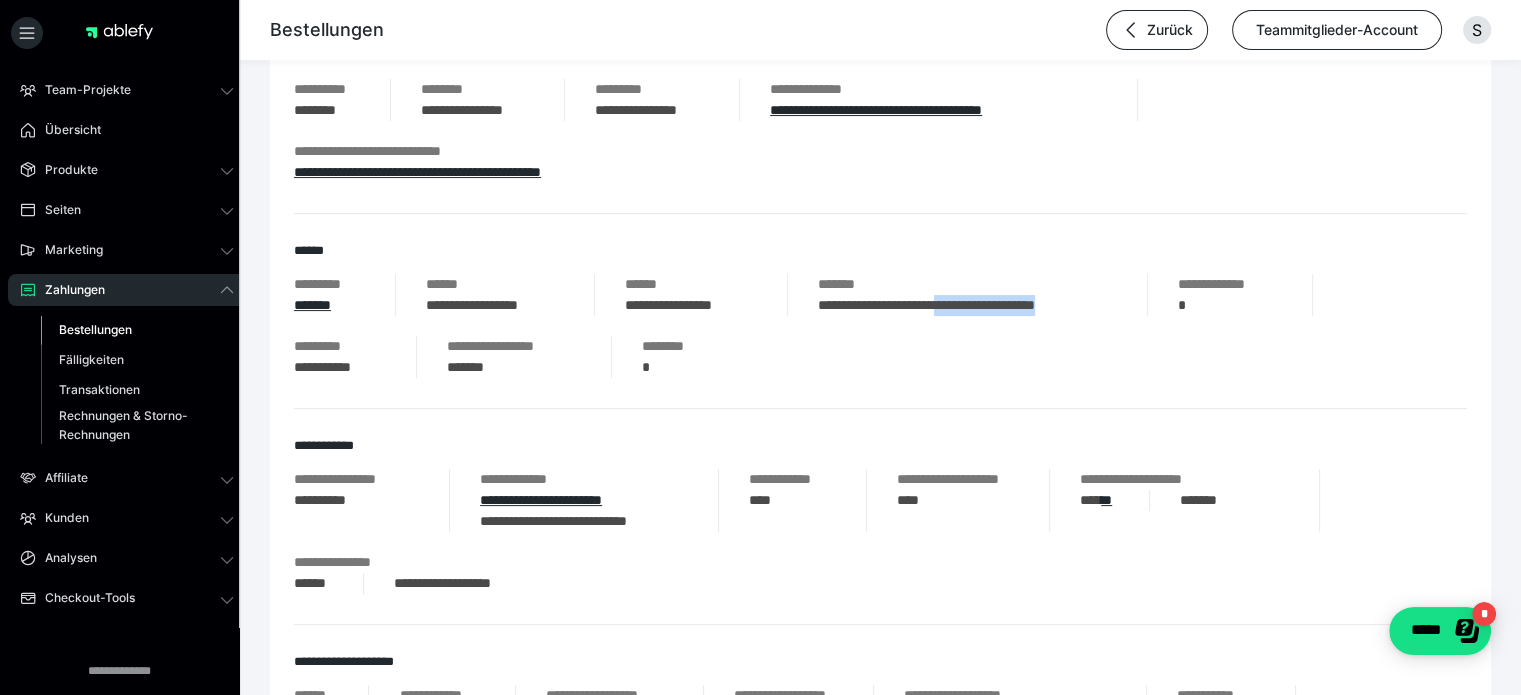drag, startPoint x: 976, startPoint y: 307, endPoint x: 1114, endPoint y: 309, distance: 138.0145 